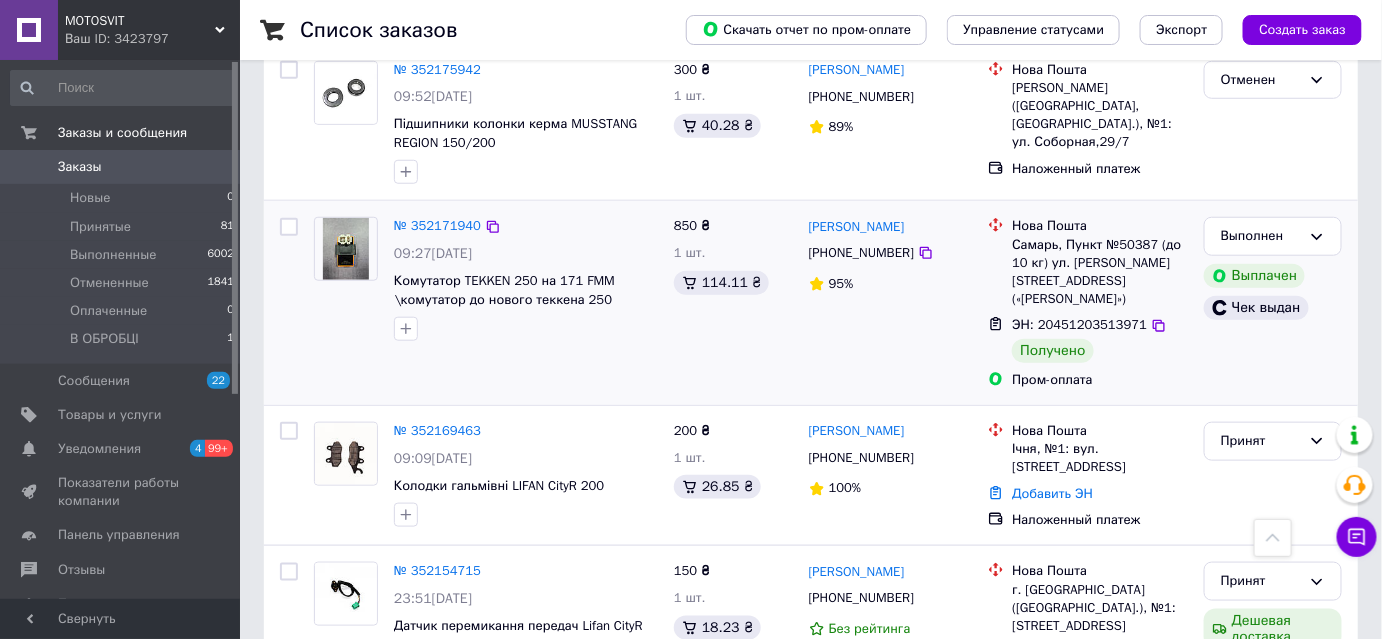 scroll, scrollTop: 3118, scrollLeft: 0, axis: vertical 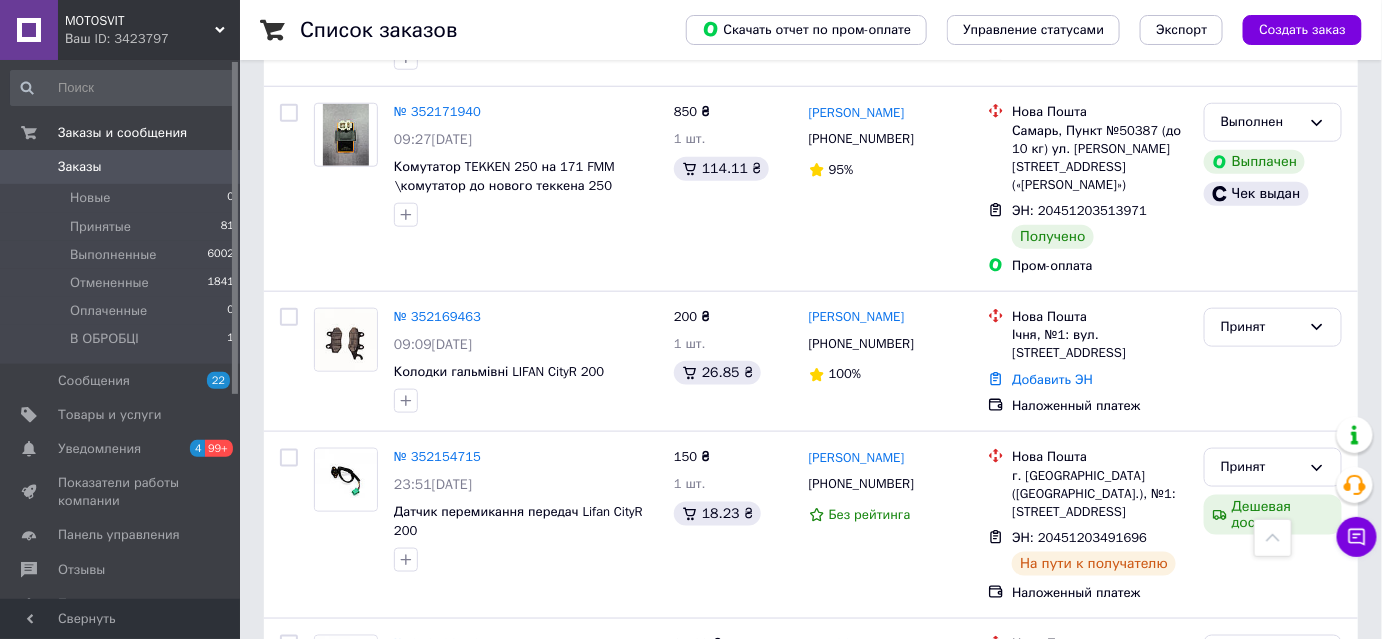 click on "2" at bounding box center (327, 803) 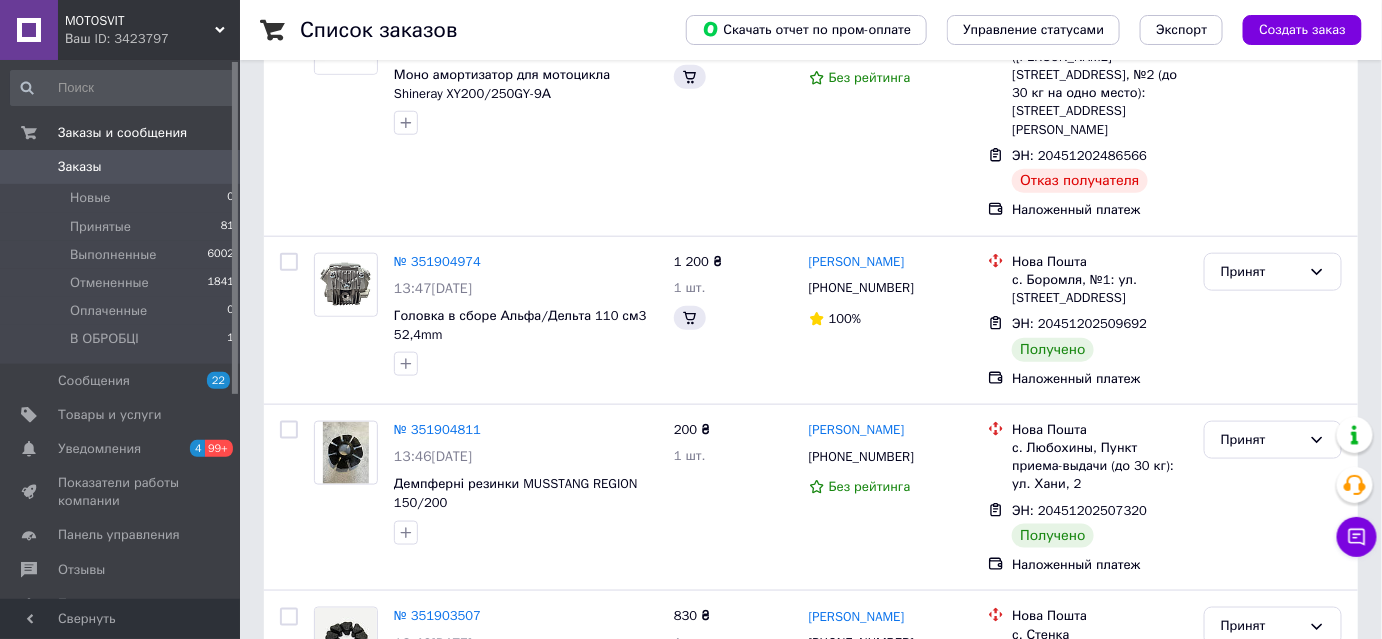 scroll, scrollTop: 0, scrollLeft: 0, axis: both 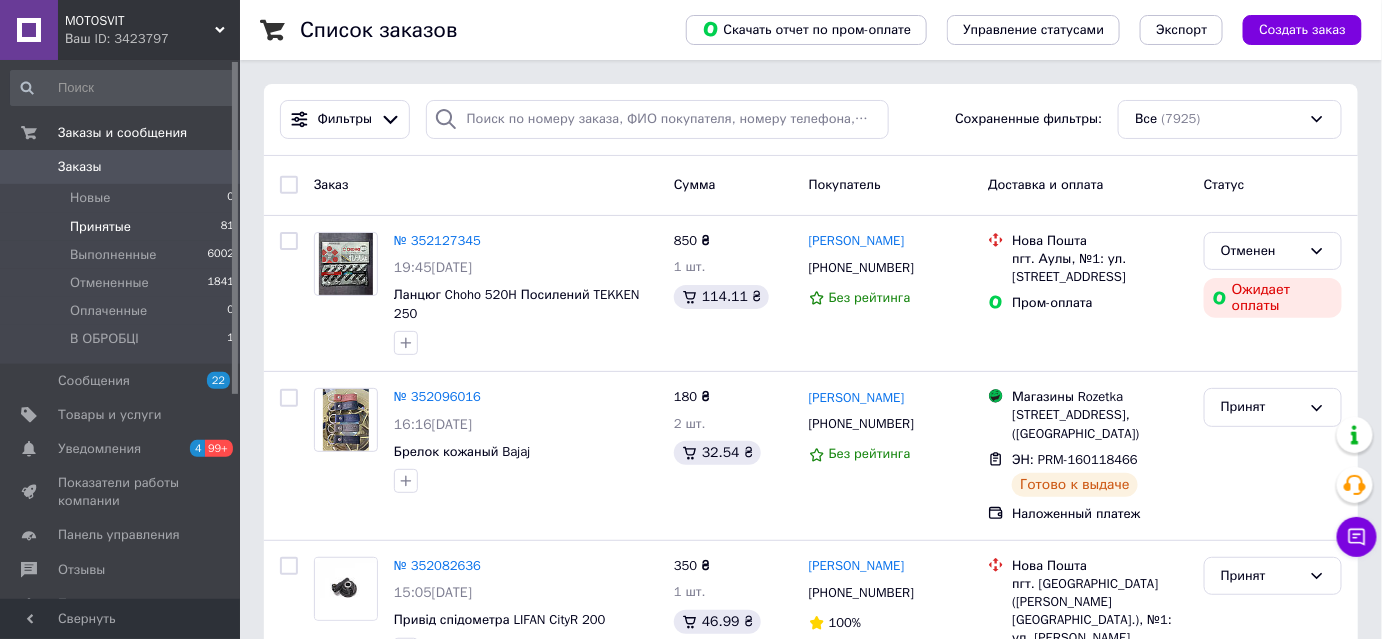 click on "Принятые" at bounding box center (100, 227) 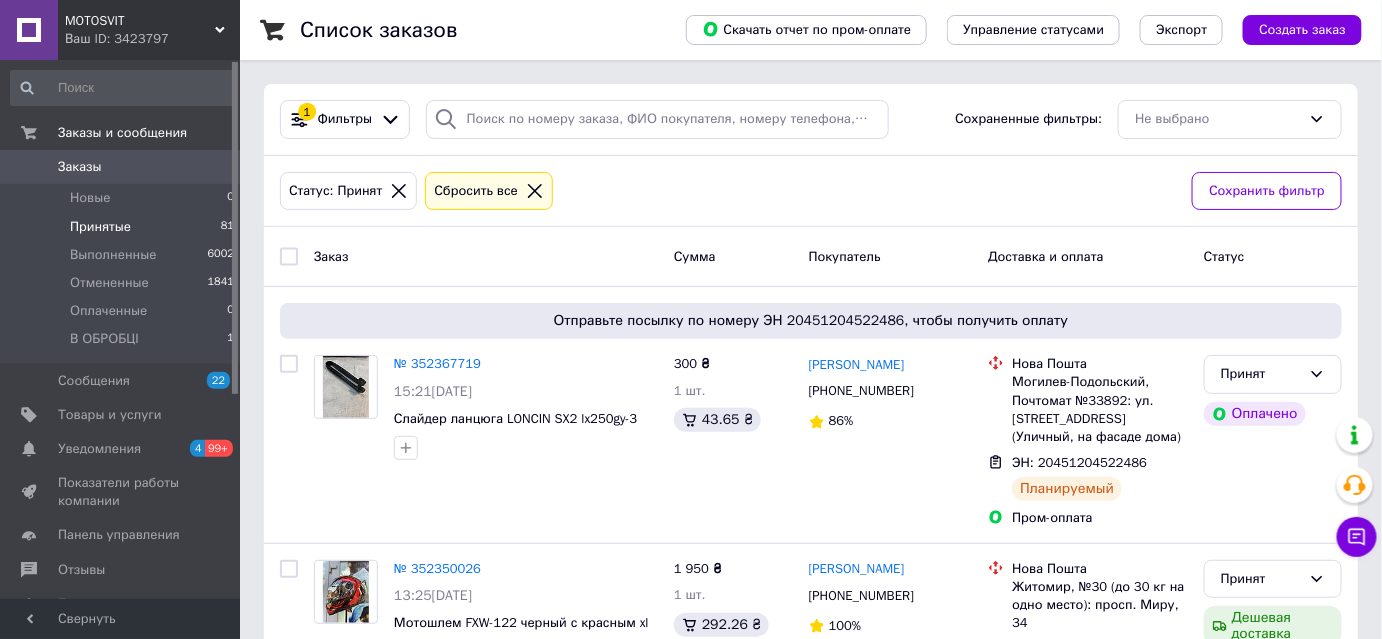 click on "Принятые" at bounding box center (100, 227) 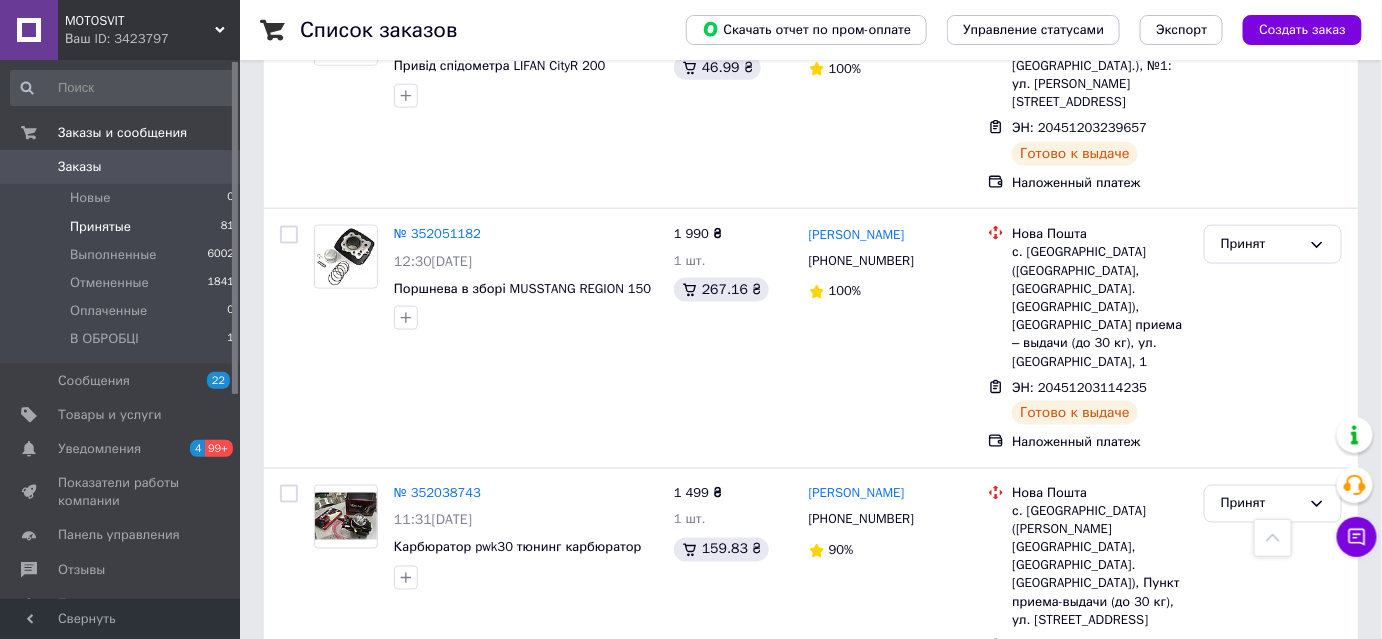 scroll, scrollTop: 3434, scrollLeft: 0, axis: vertical 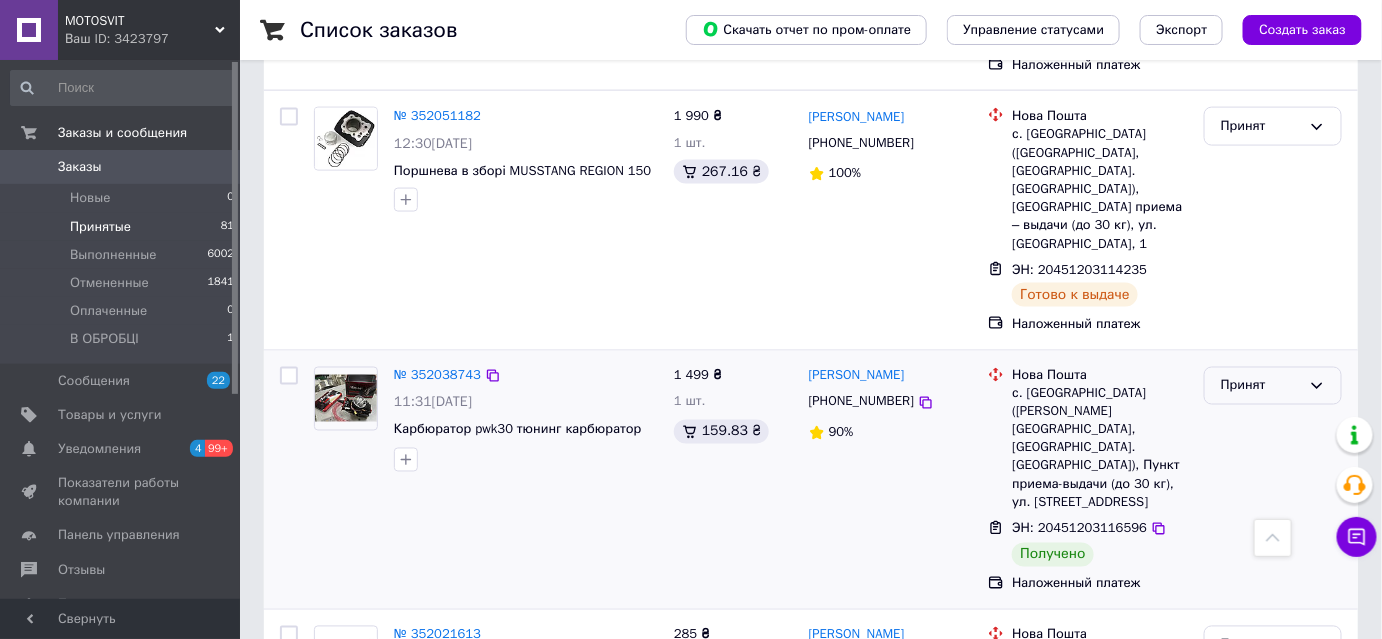 click on "Принят" at bounding box center [1273, 386] 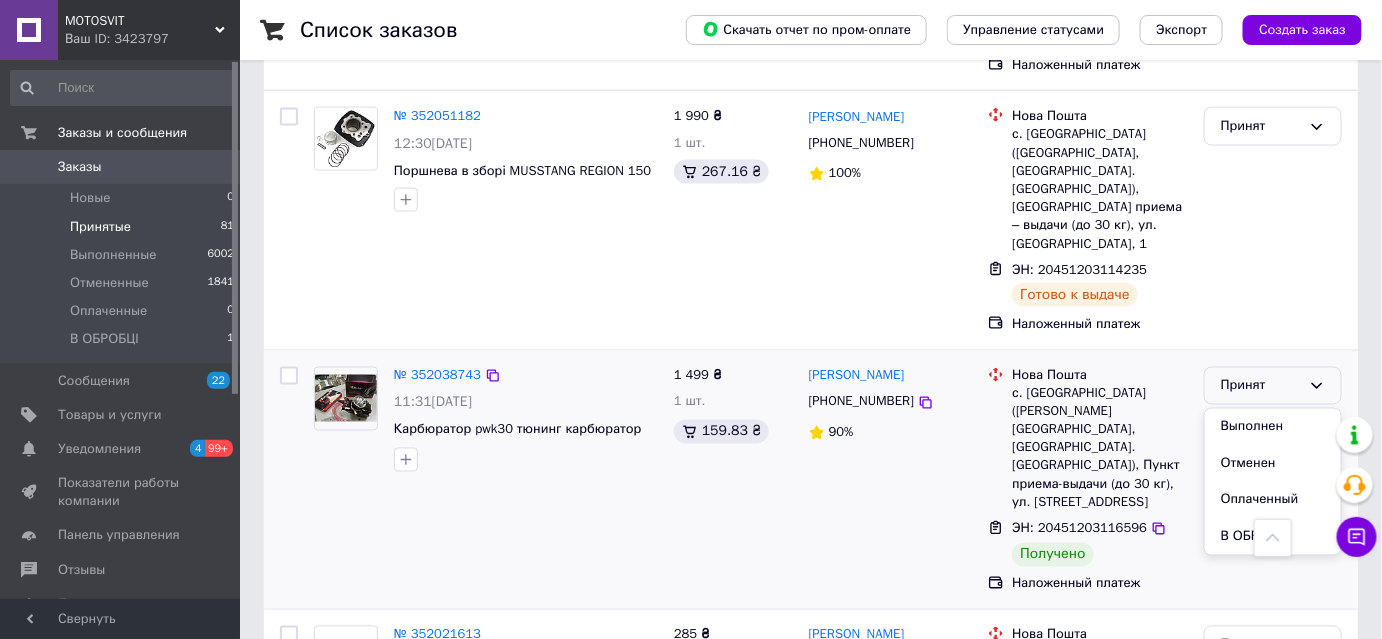 click on "Выполнен" at bounding box center (1273, 427) 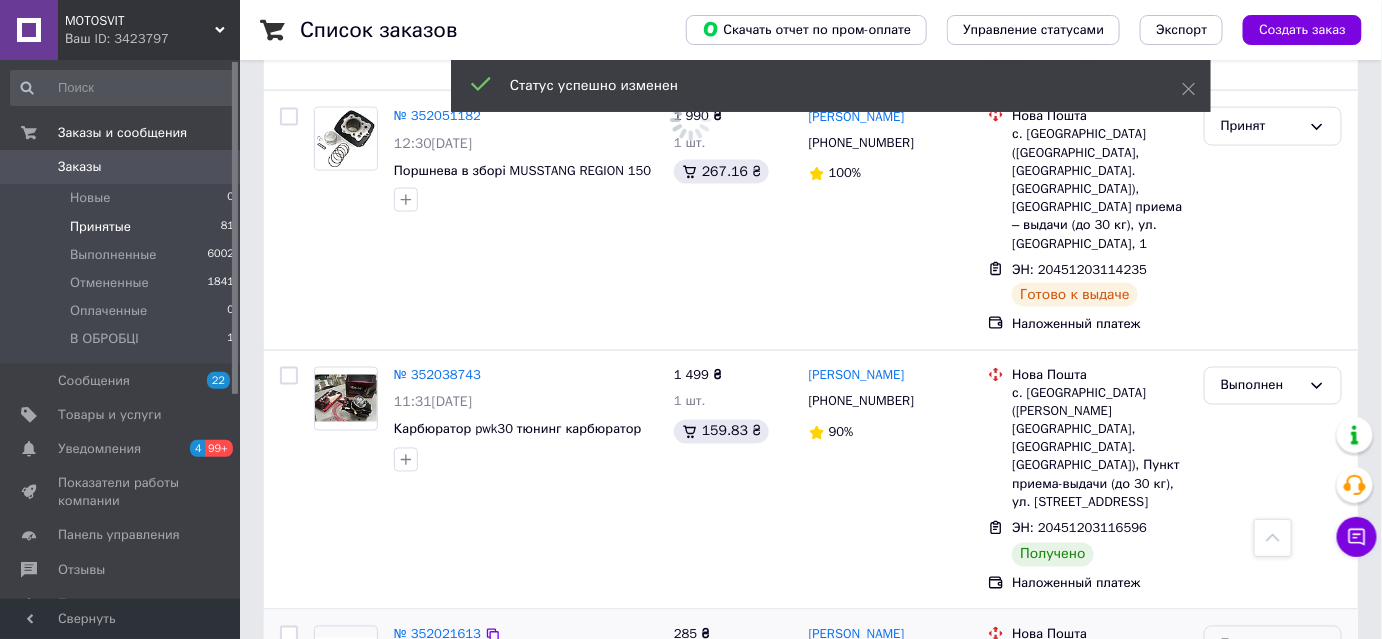 click on "Принят" at bounding box center (1261, 645) 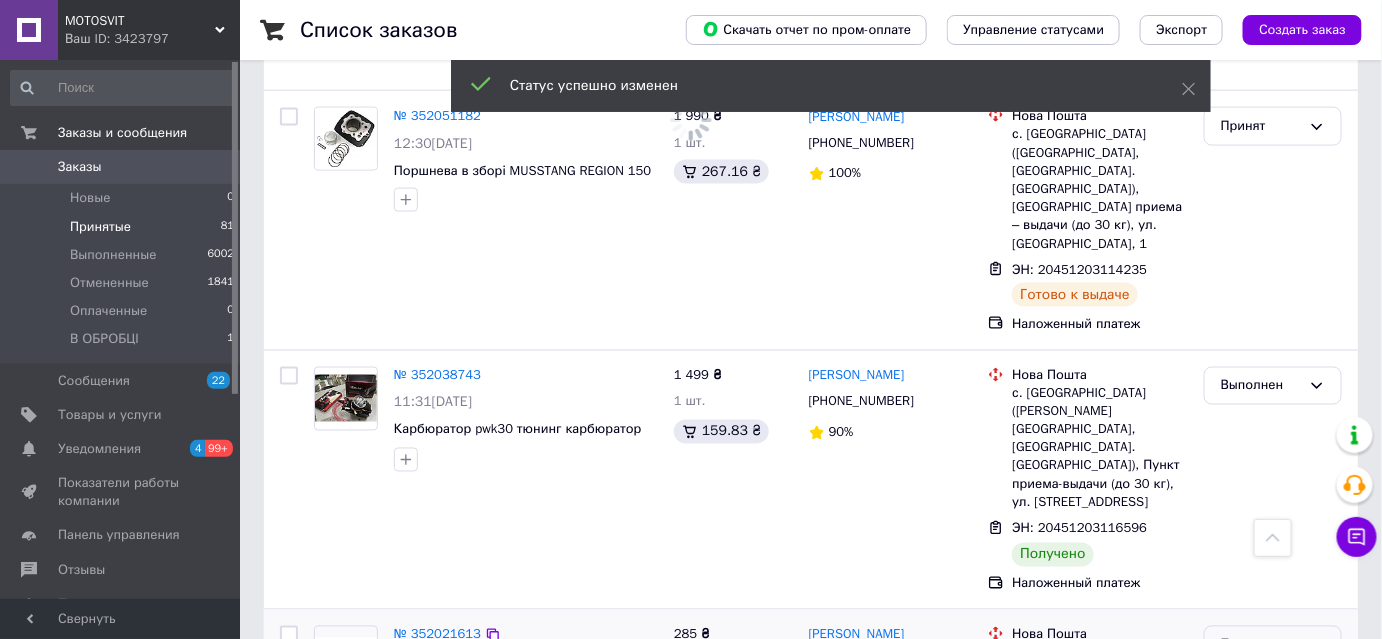 drag, startPoint x: 1274, startPoint y: 404, endPoint x: 1182, endPoint y: 455, distance: 105.1903 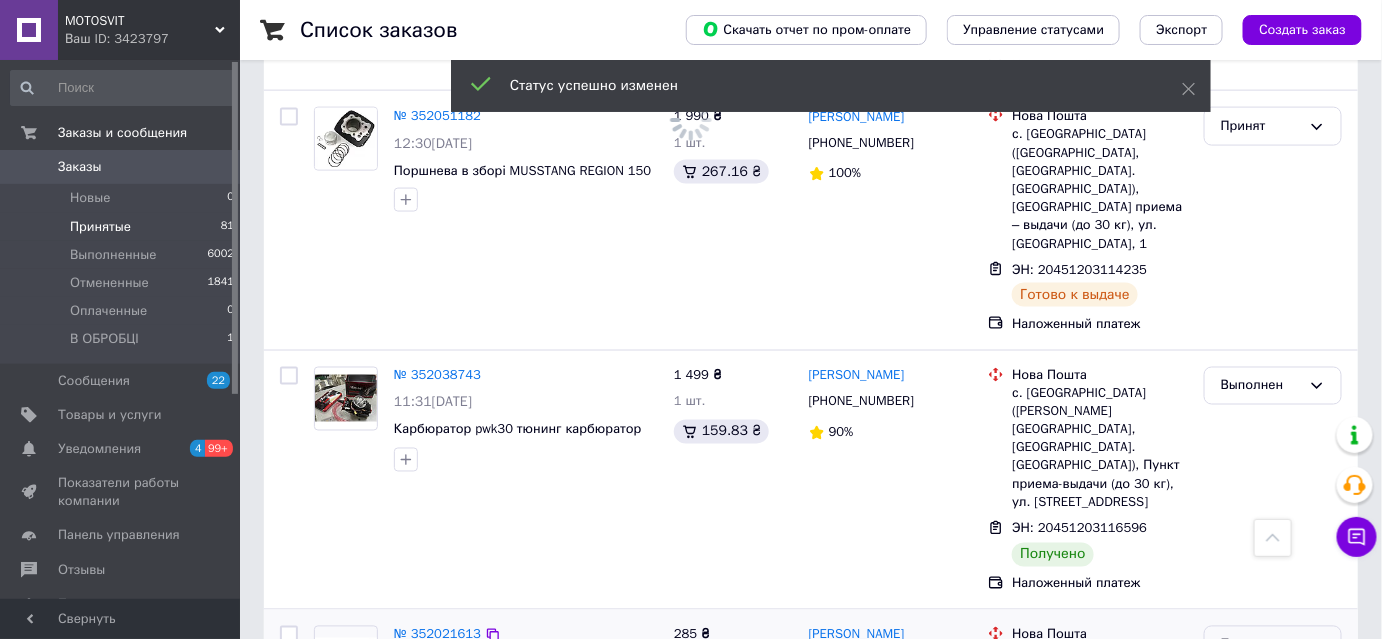 click on "Выполнен" at bounding box center [1273, 686] 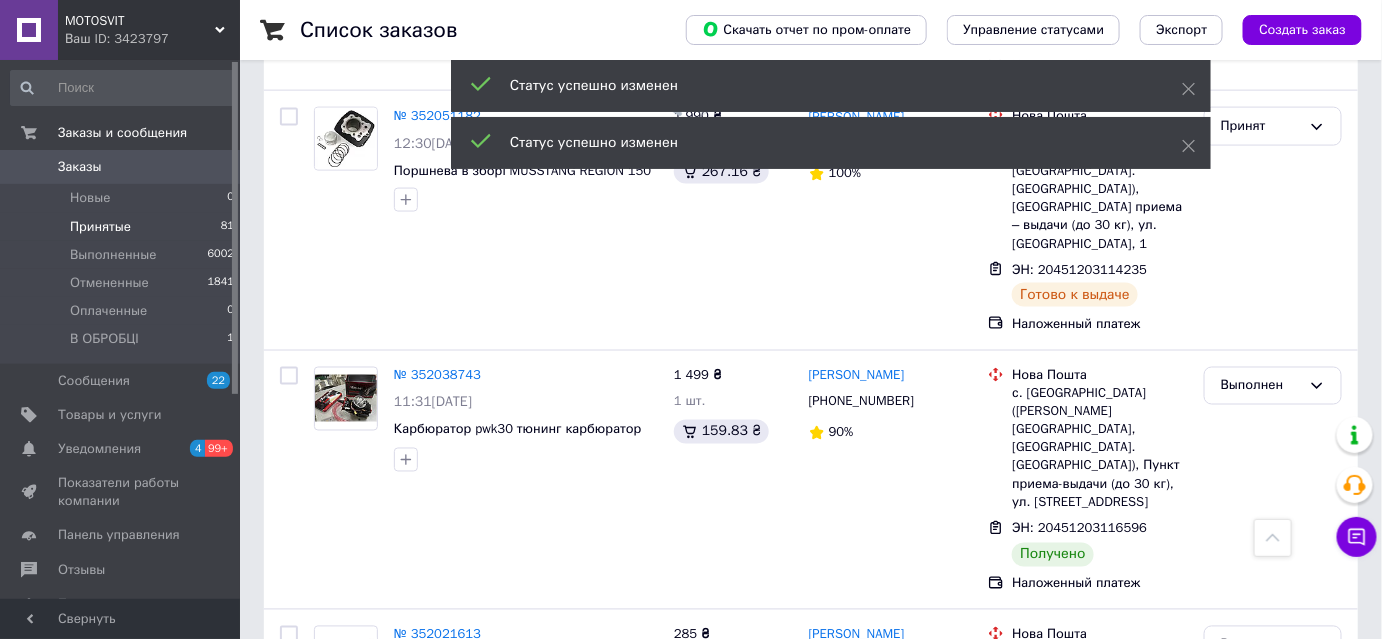 click on "2" at bounding box center [327, 858] 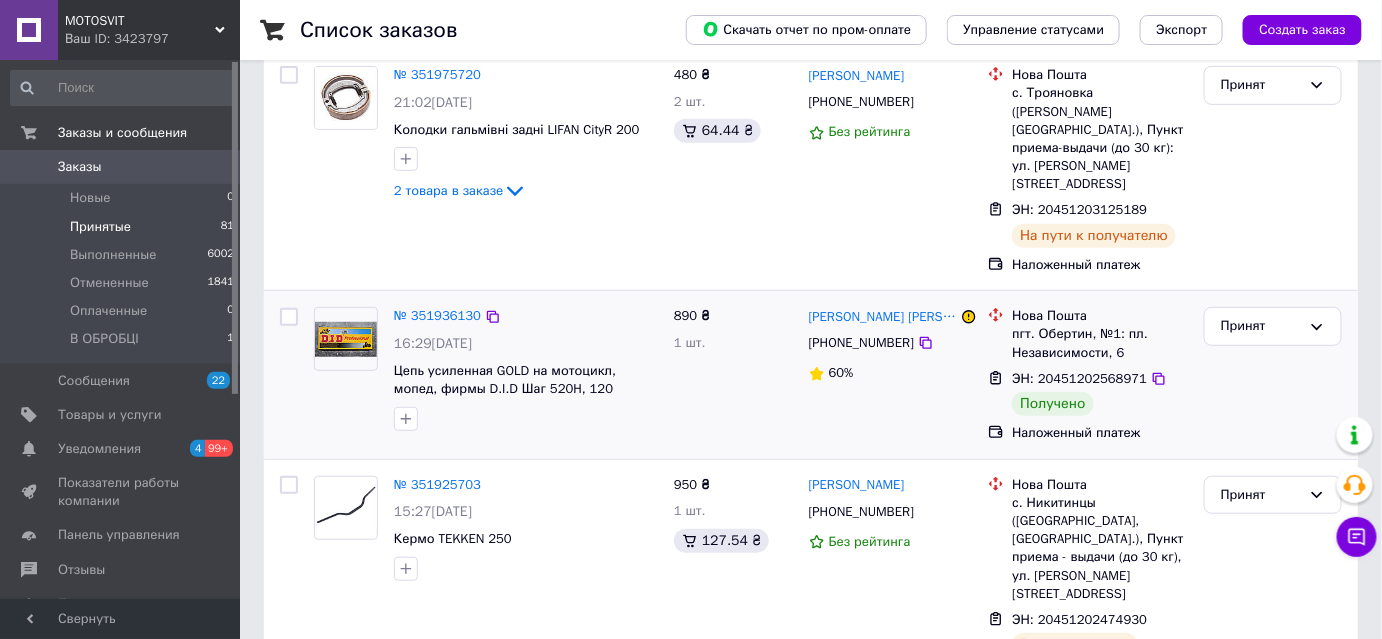 scroll, scrollTop: 272, scrollLeft: 0, axis: vertical 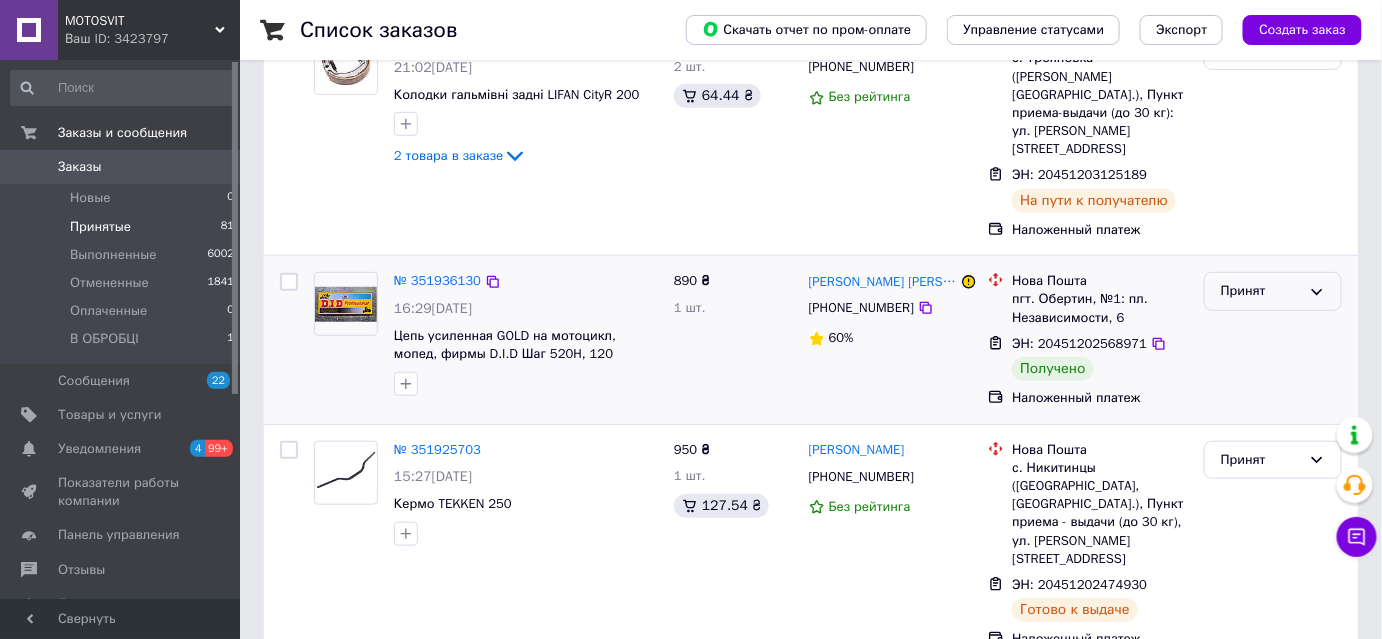 click on "Принят" at bounding box center [1261, 291] 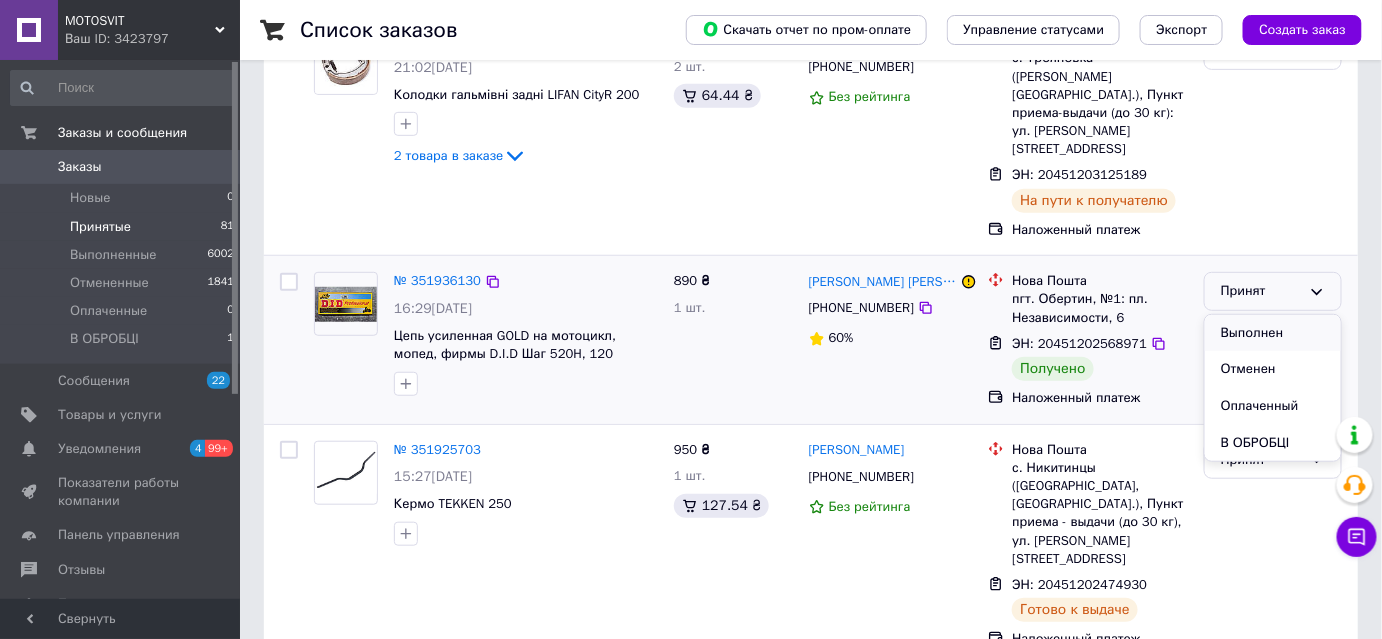 click on "Выполнен" at bounding box center [1273, 333] 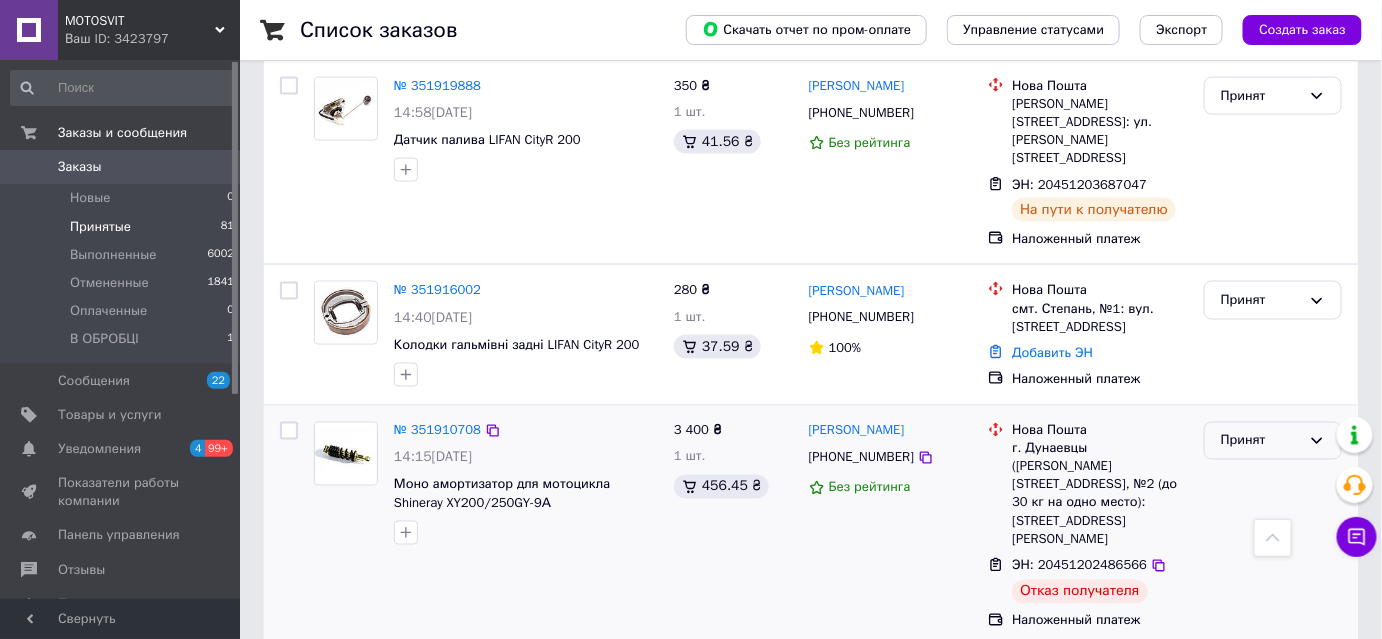 scroll, scrollTop: 909, scrollLeft: 0, axis: vertical 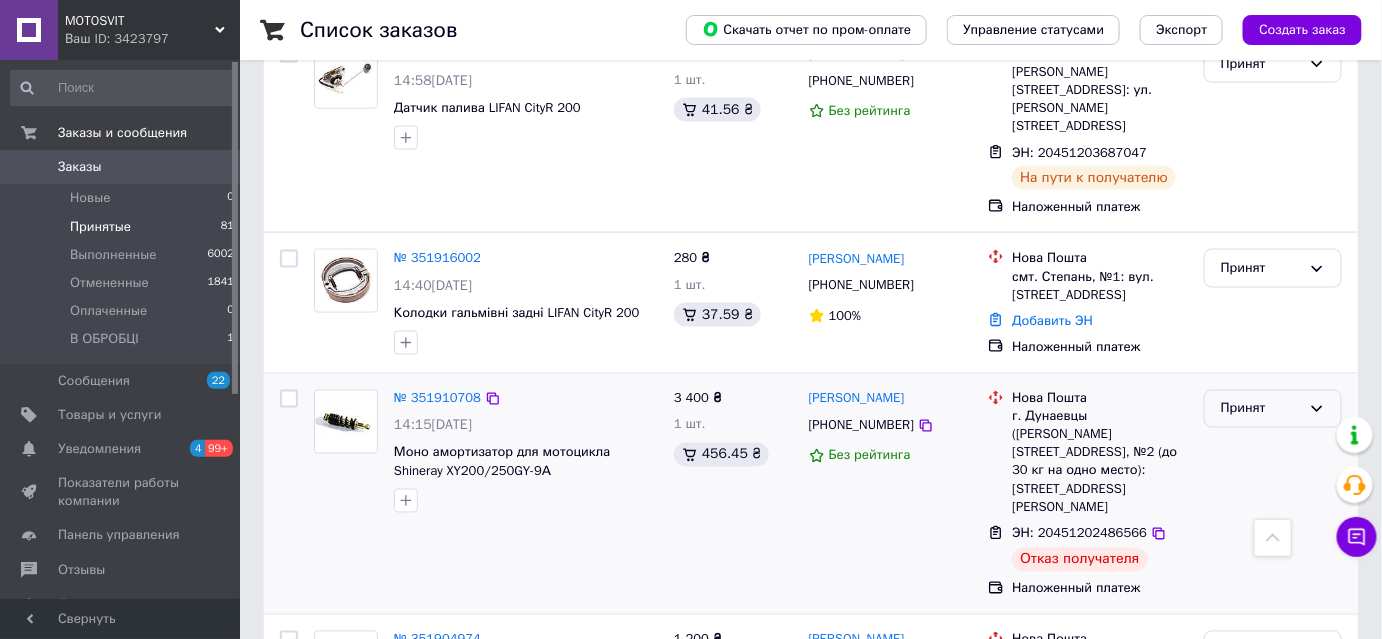 click on "Принят" at bounding box center (1261, 409) 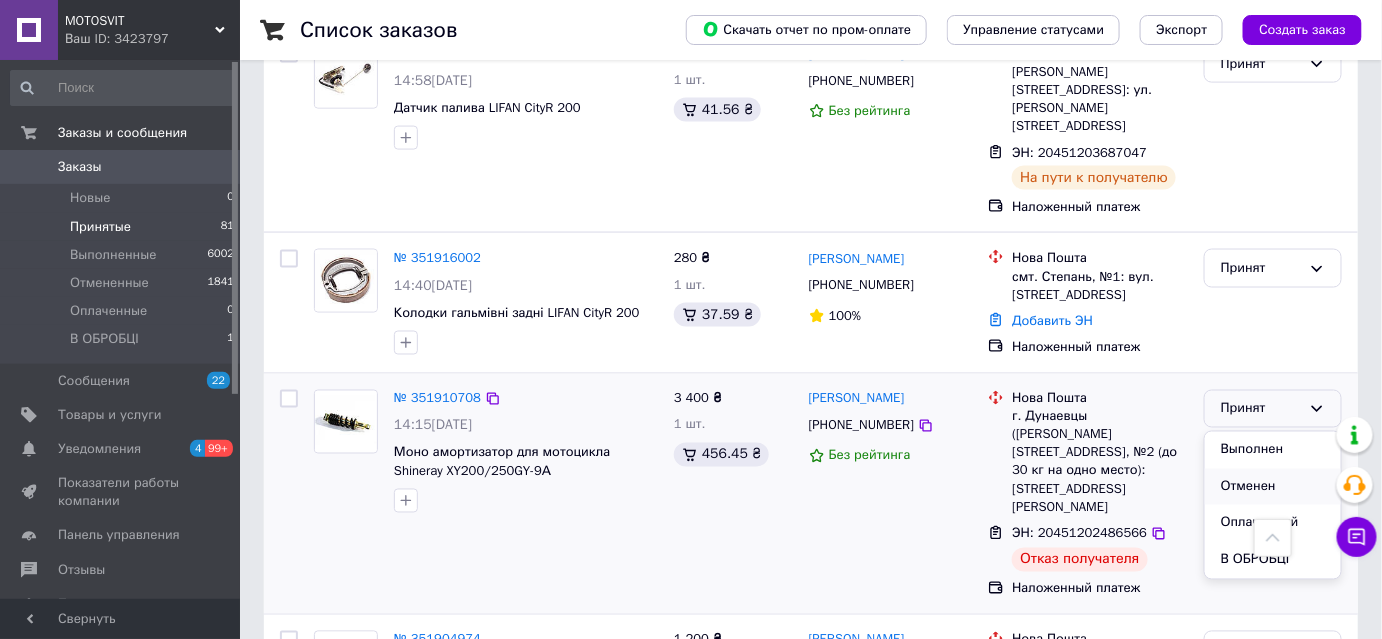click on "Отменен" at bounding box center [1273, 487] 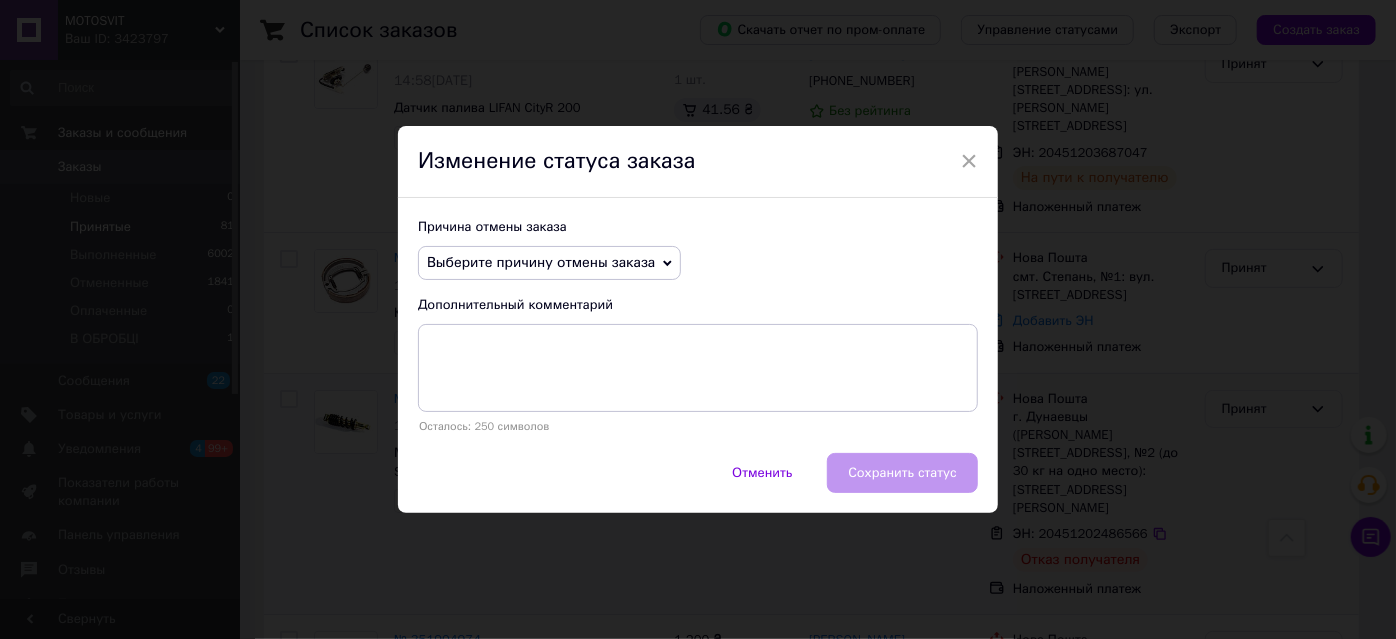 click on "Выберите причину отмены заказа" at bounding box center (549, 263) 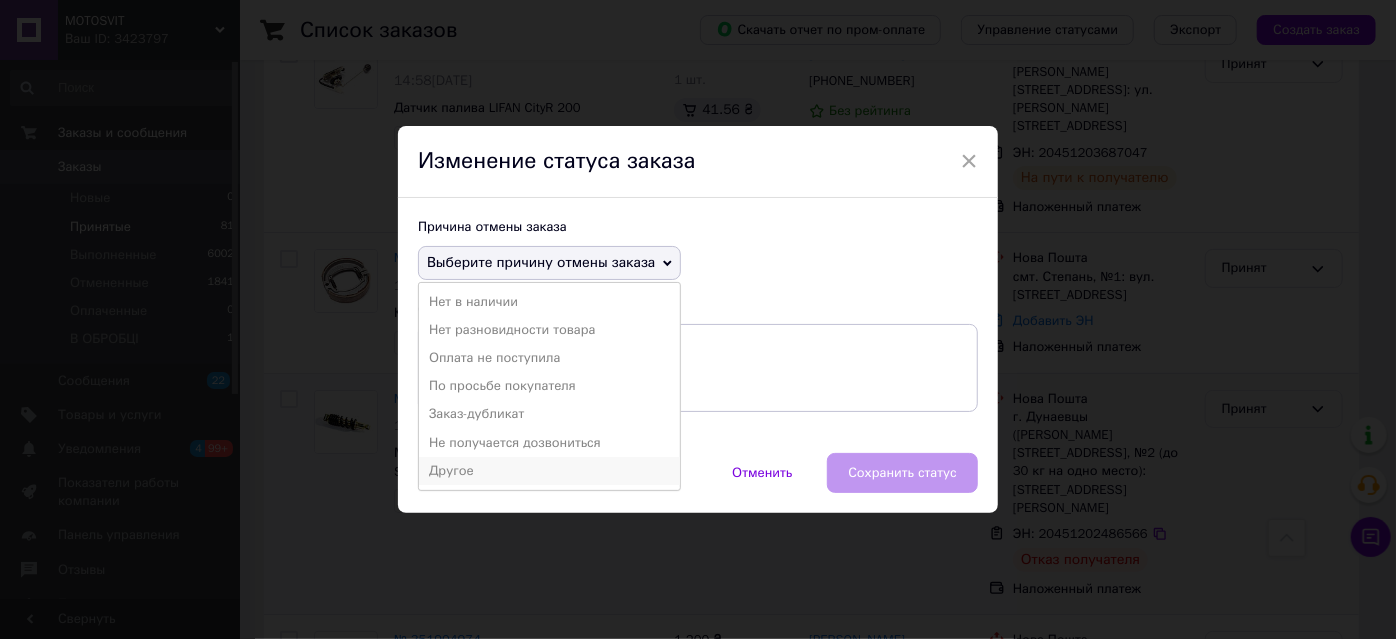 click on "Другое" at bounding box center [549, 471] 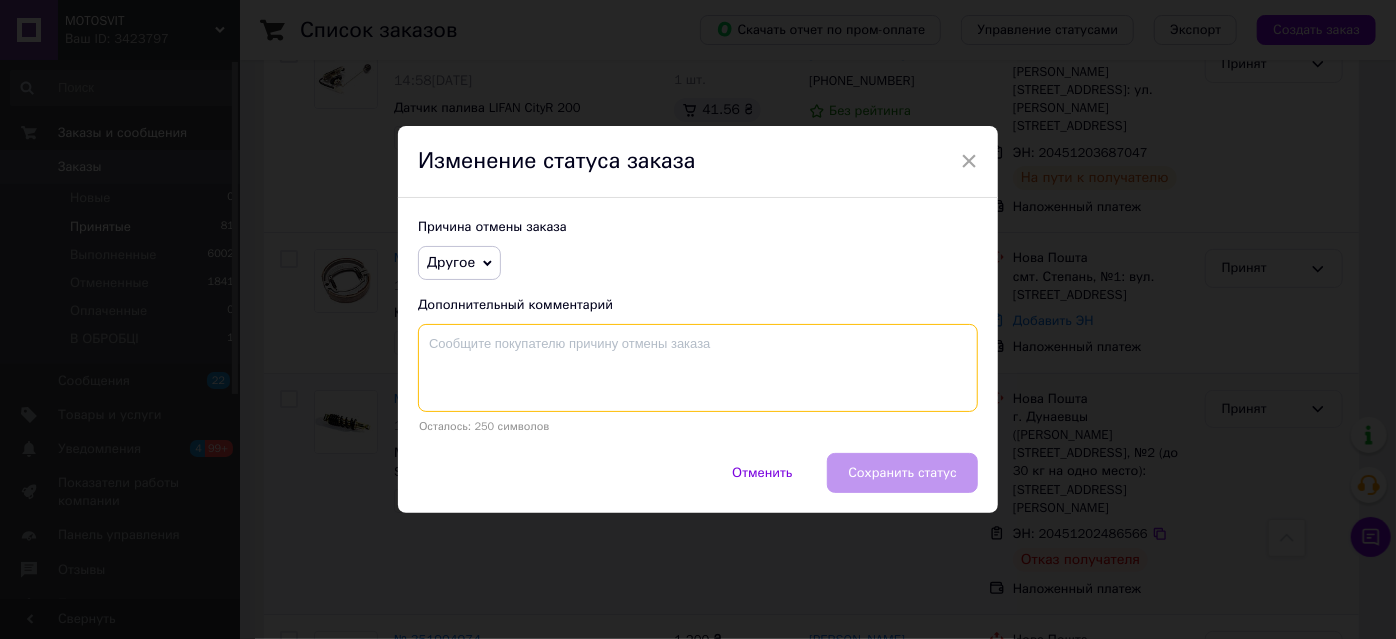 click at bounding box center (698, 368) 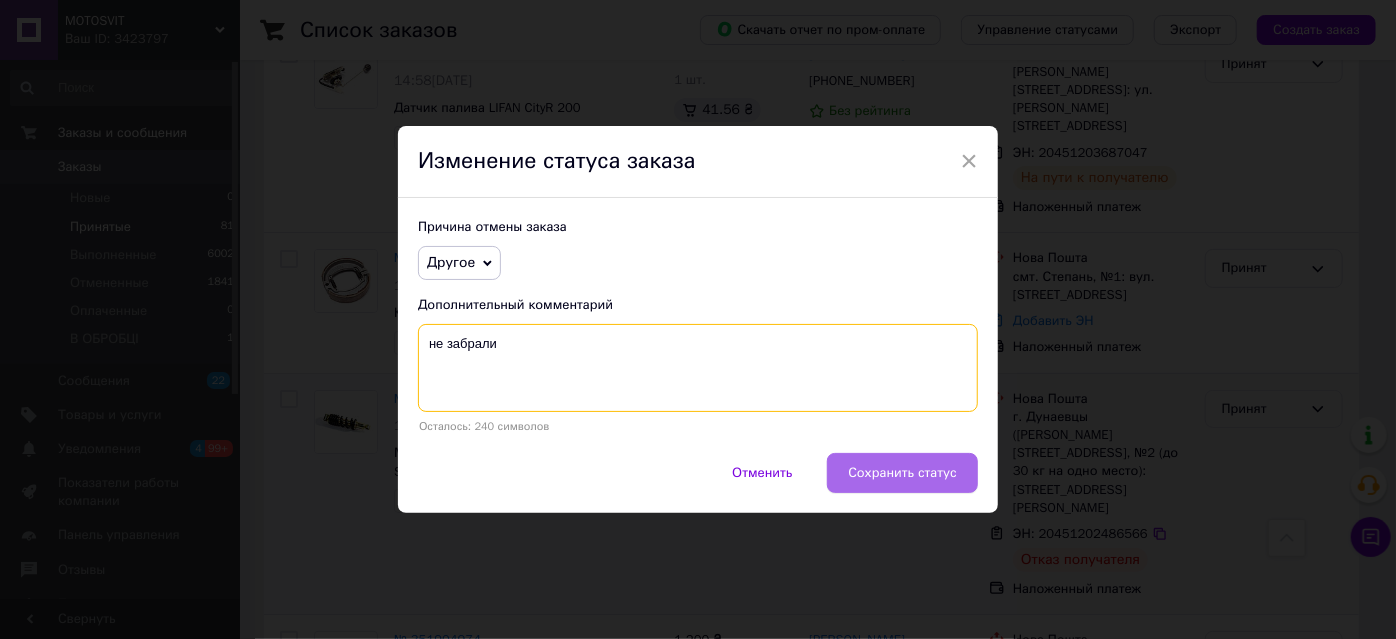 type on "не забрали" 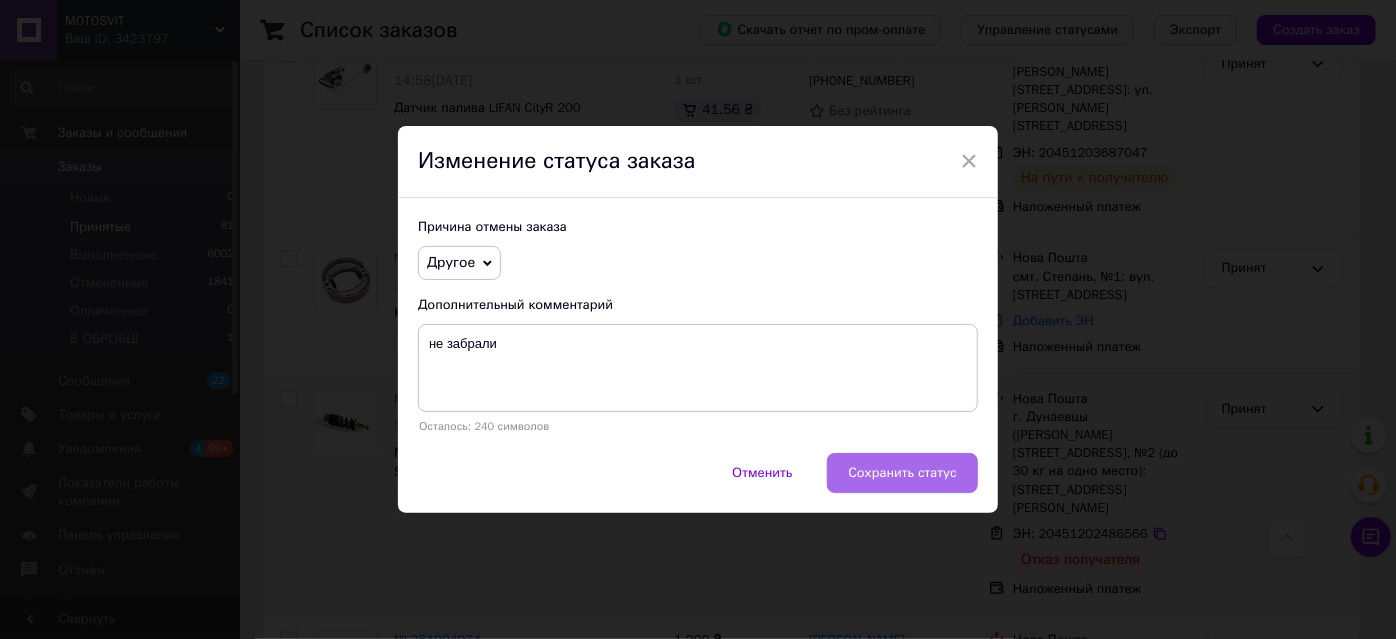 click on "Сохранить статус" at bounding box center (902, 473) 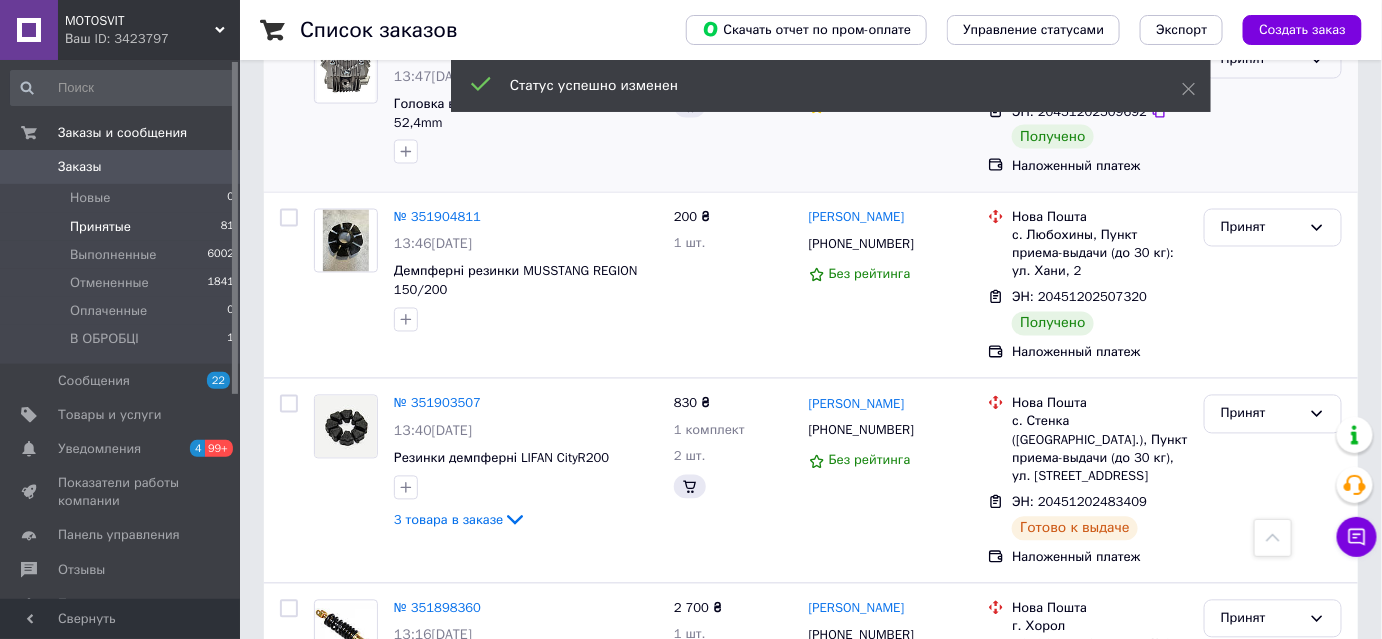 scroll, scrollTop: 718, scrollLeft: 0, axis: vertical 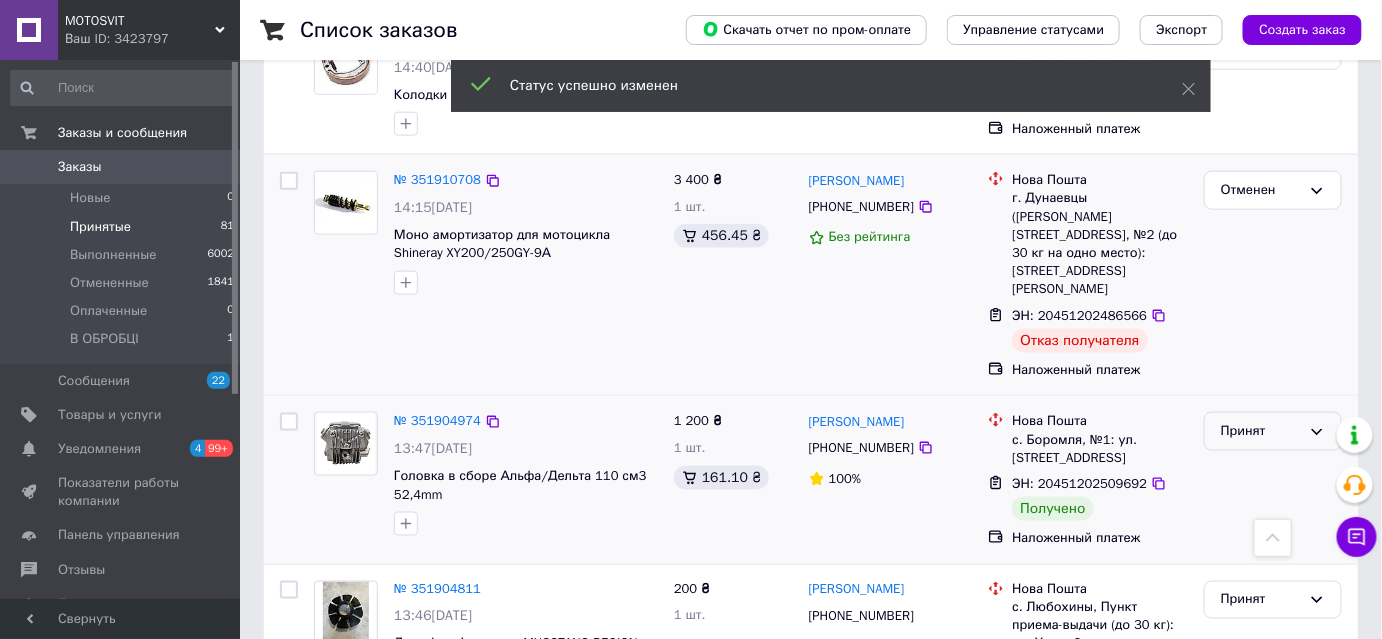 click on "Принят" at bounding box center (1261, 431) 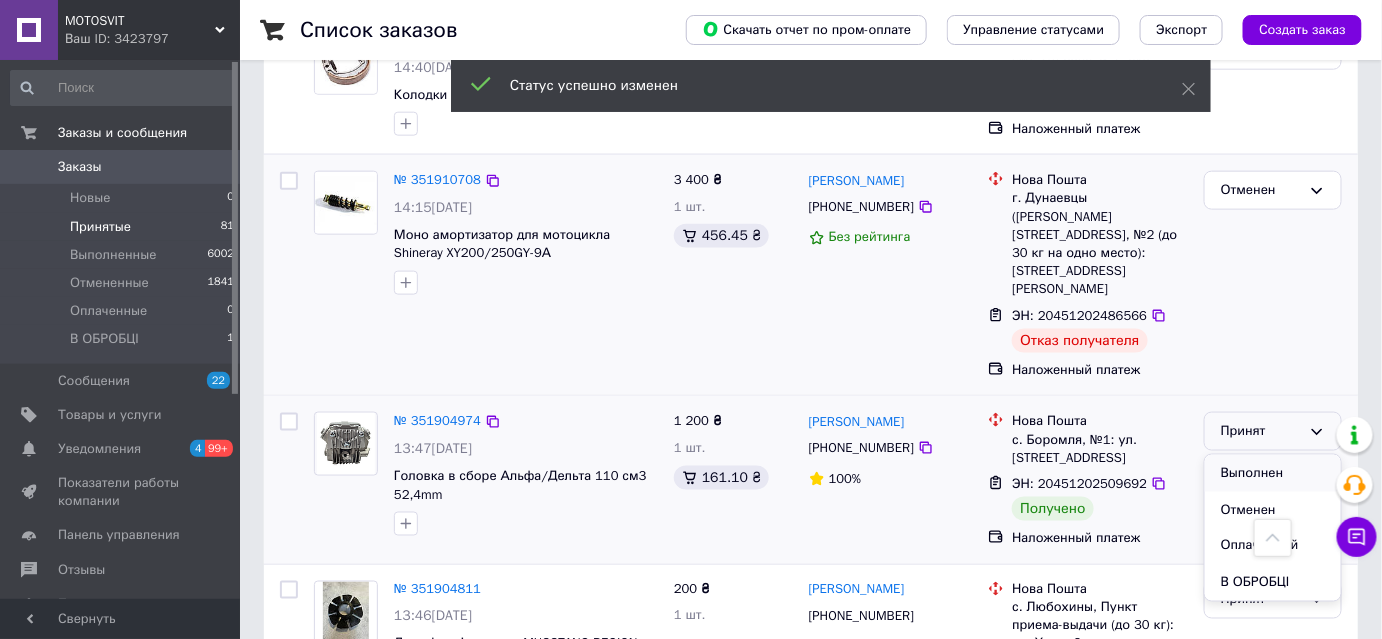 click on "Выполнен" at bounding box center [1273, 473] 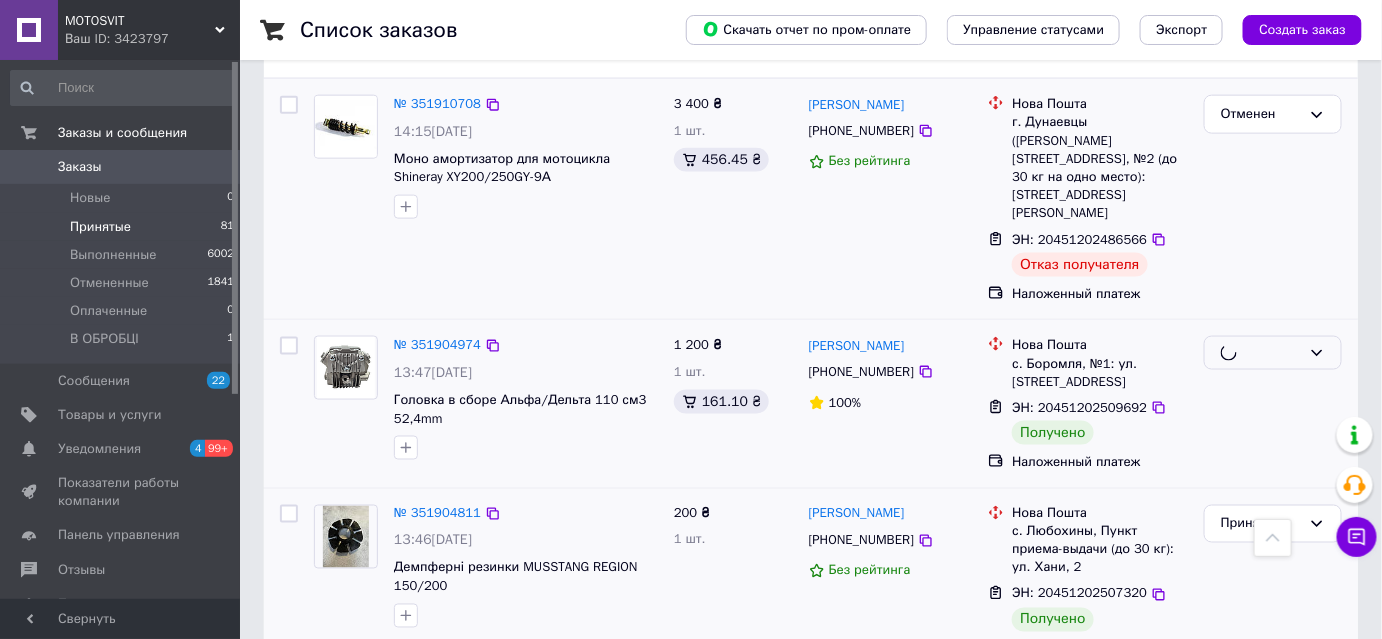 scroll, scrollTop: 900, scrollLeft: 0, axis: vertical 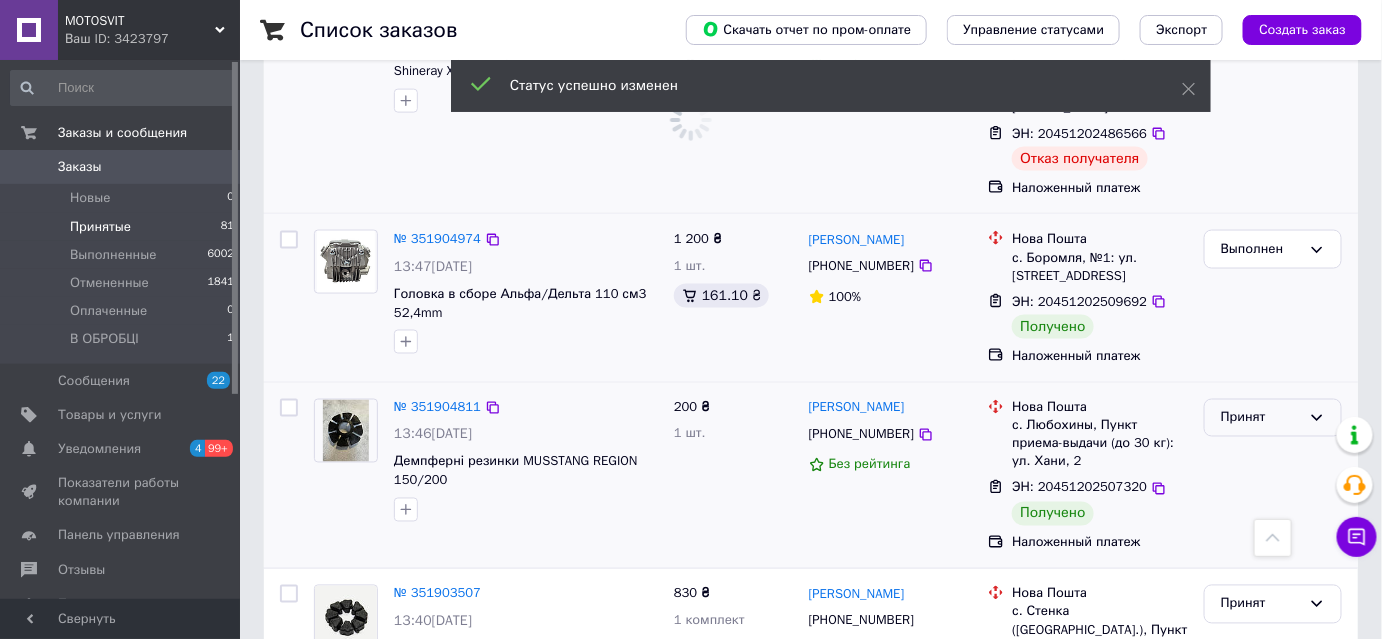 drag, startPoint x: 1251, startPoint y: 325, endPoint x: 1258, endPoint y: 341, distance: 17.464249 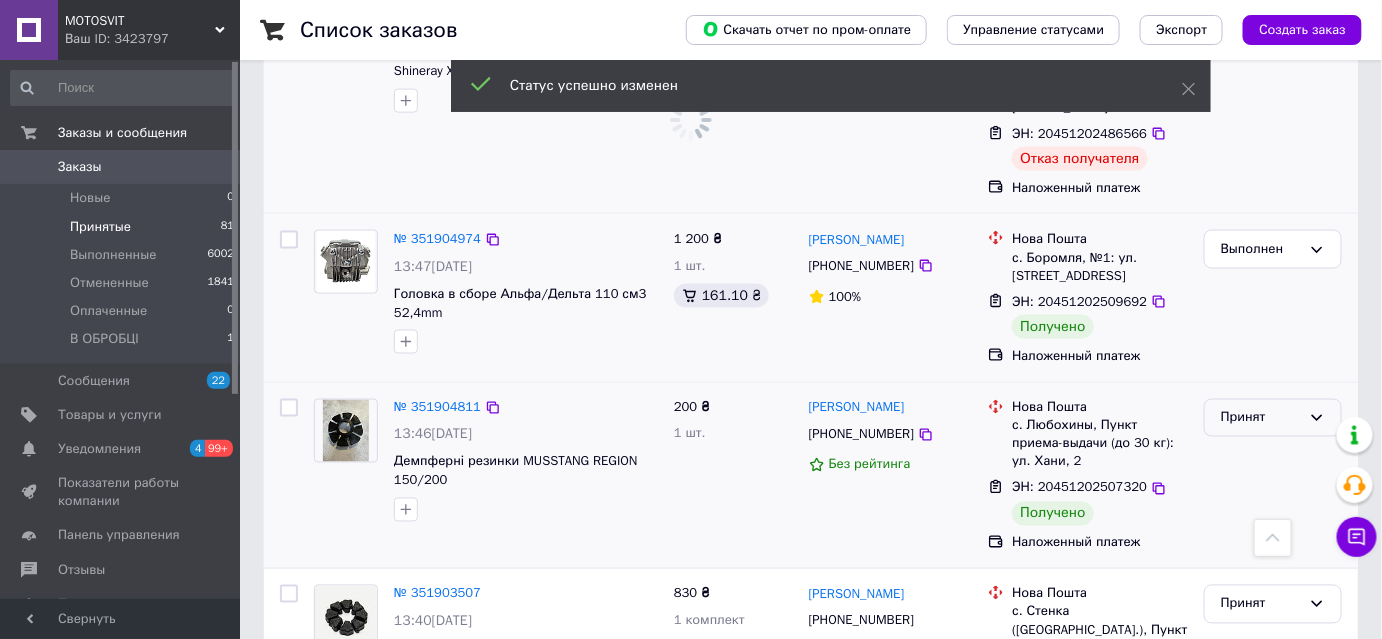 click on "Принят" at bounding box center [1261, 418] 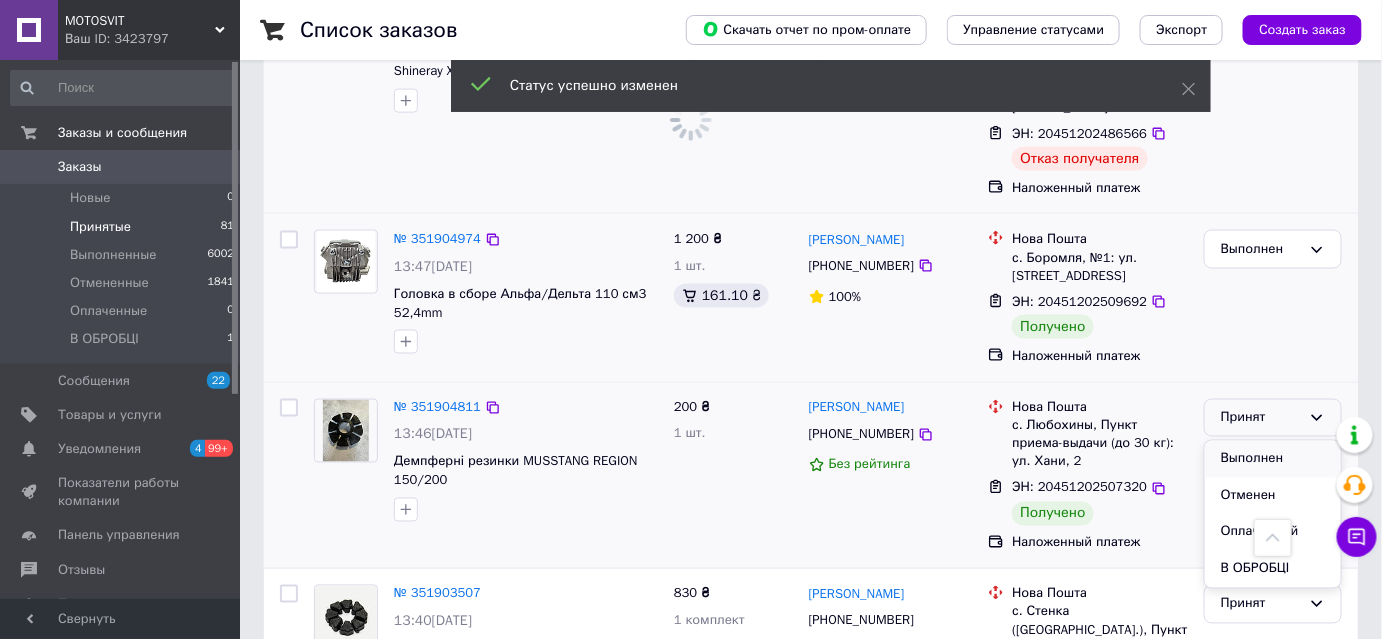 click on "Выполнен" at bounding box center [1273, 459] 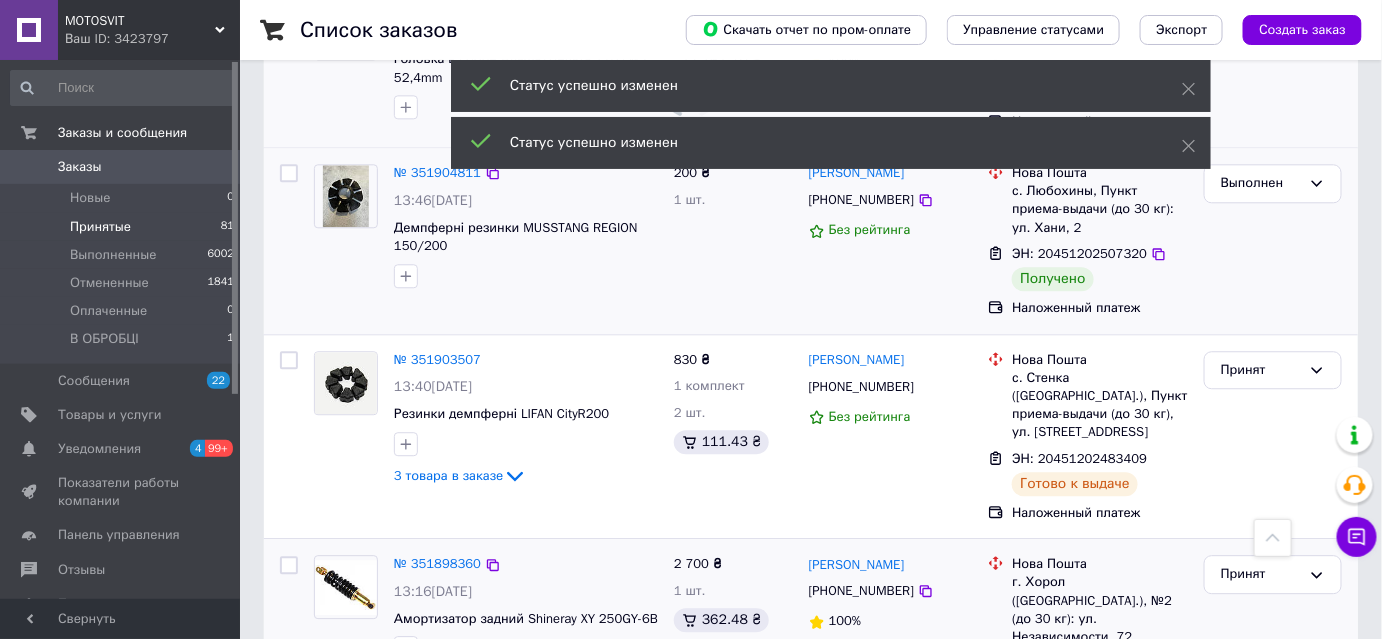 scroll, scrollTop: 1546, scrollLeft: 0, axis: vertical 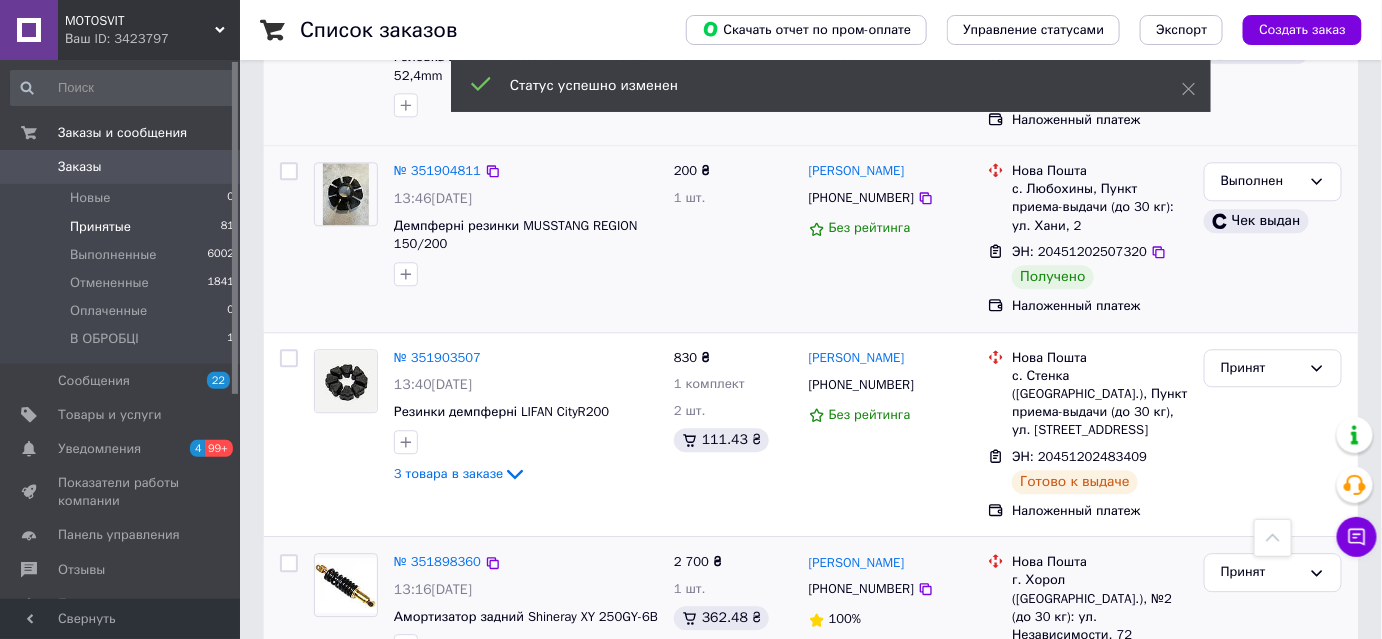click on "Принят" at bounding box center [1273, 572] 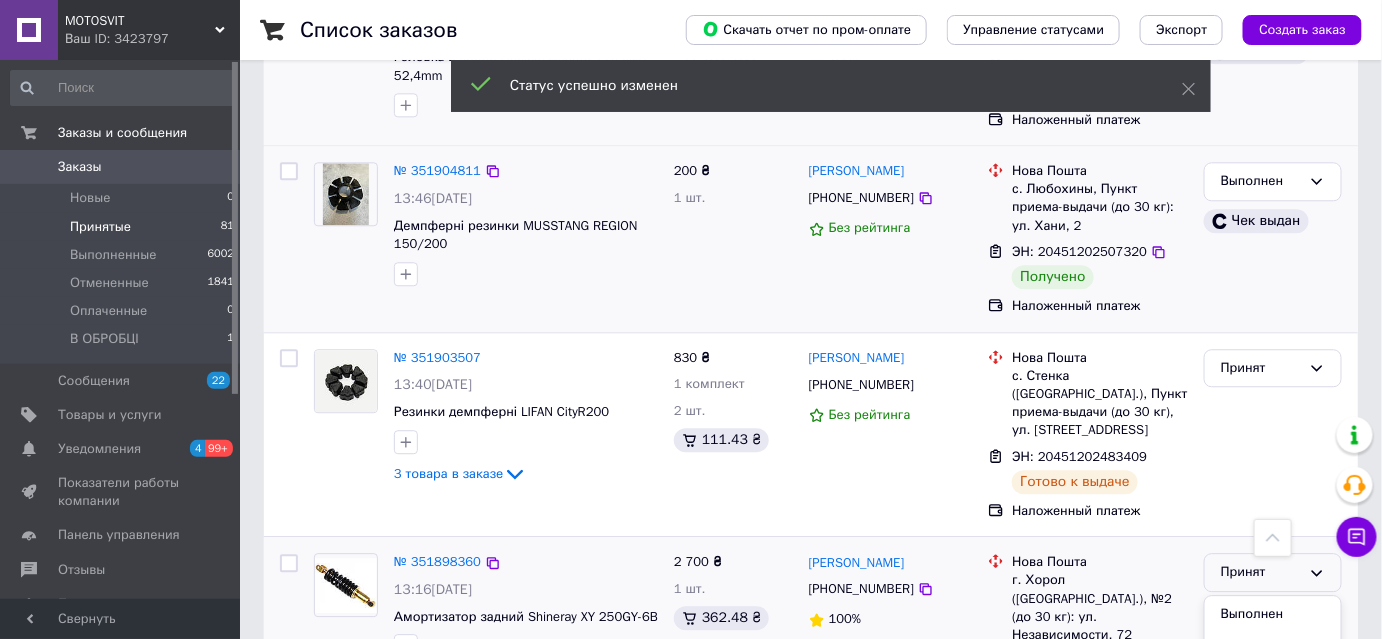 drag, startPoint x: 1226, startPoint y: 464, endPoint x: 1317, endPoint y: 471, distance: 91.26884 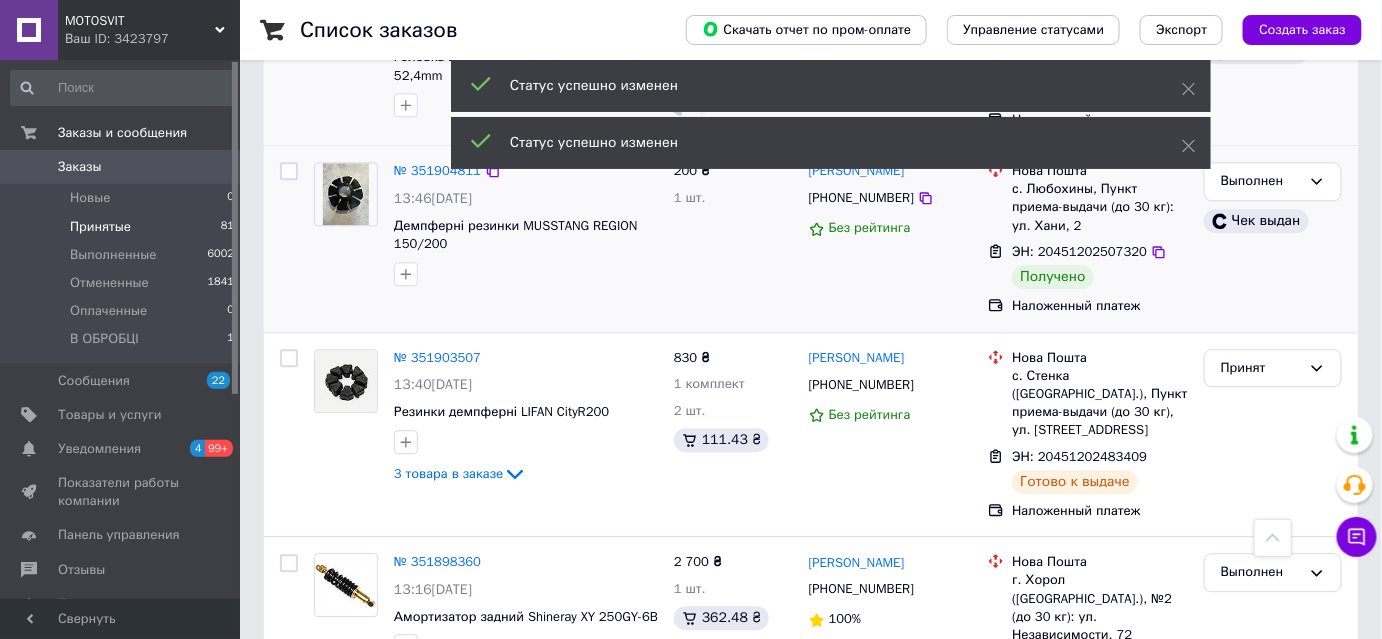scroll, scrollTop: 1818, scrollLeft: 0, axis: vertical 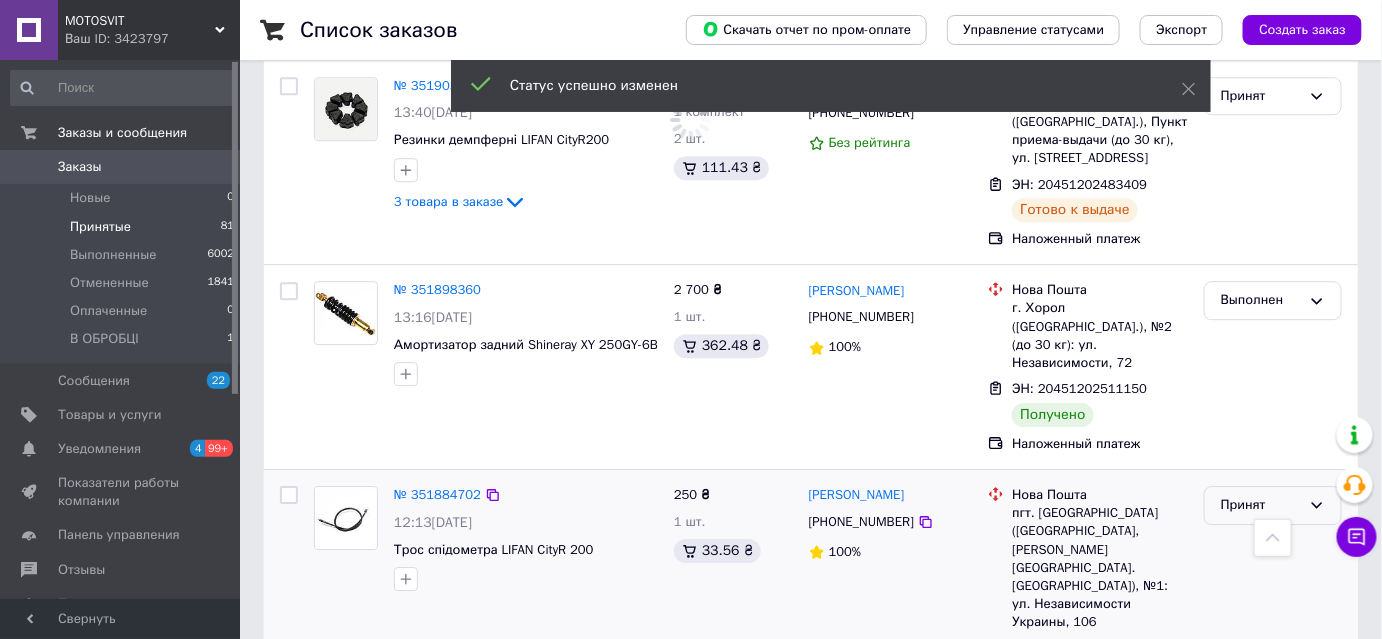 click on "Принят" at bounding box center (1261, 505) 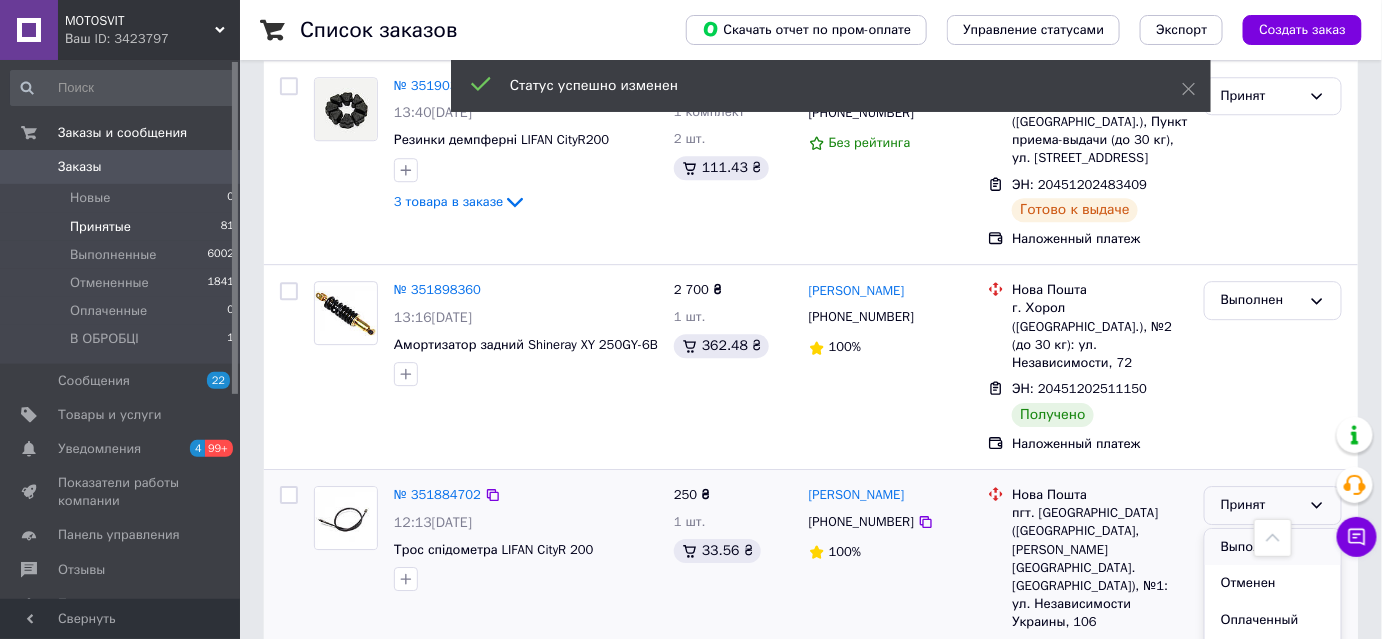click on "Выполнен" at bounding box center [1273, 547] 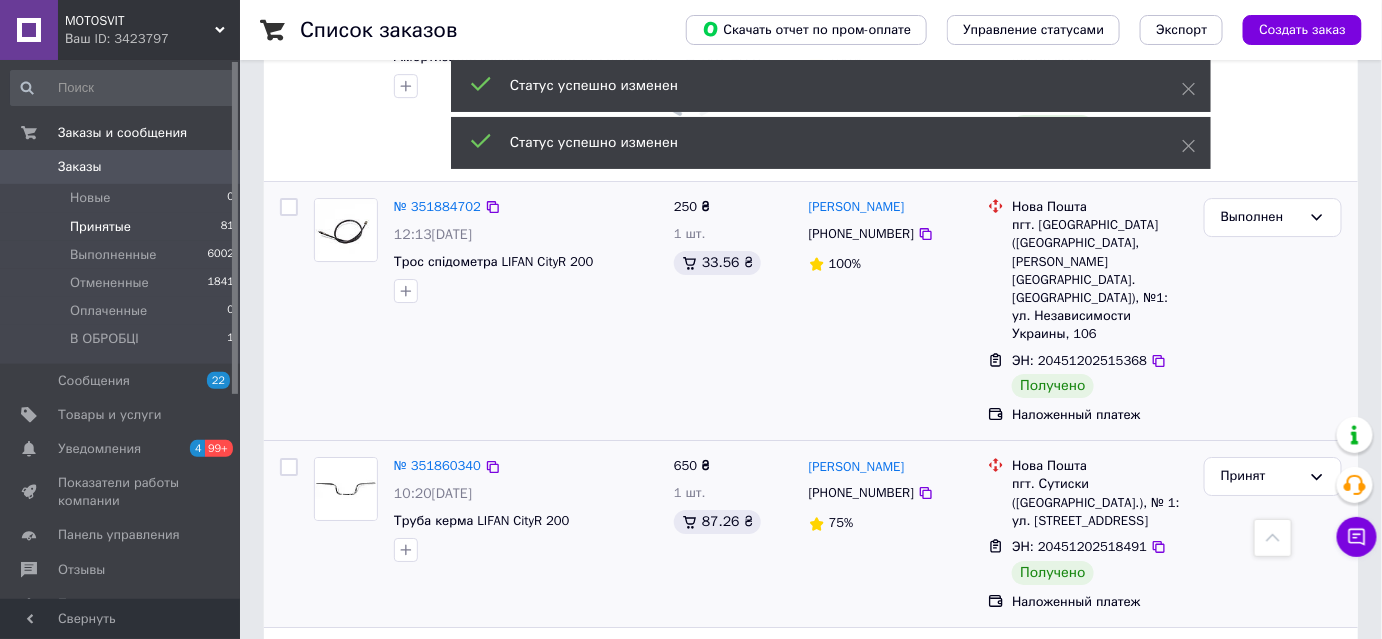 scroll, scrollTop: 2182, scrollLeft: 0, axis: vertical 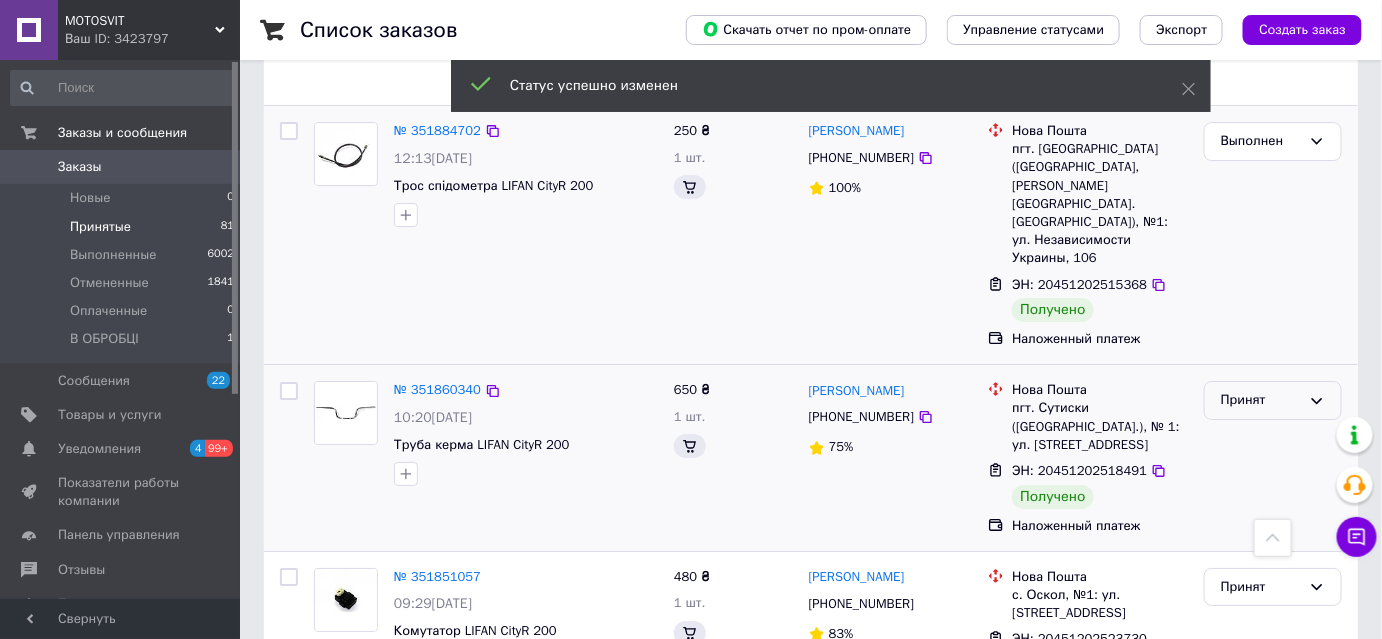 click on "Принят" at bounding box center [1261, 400] 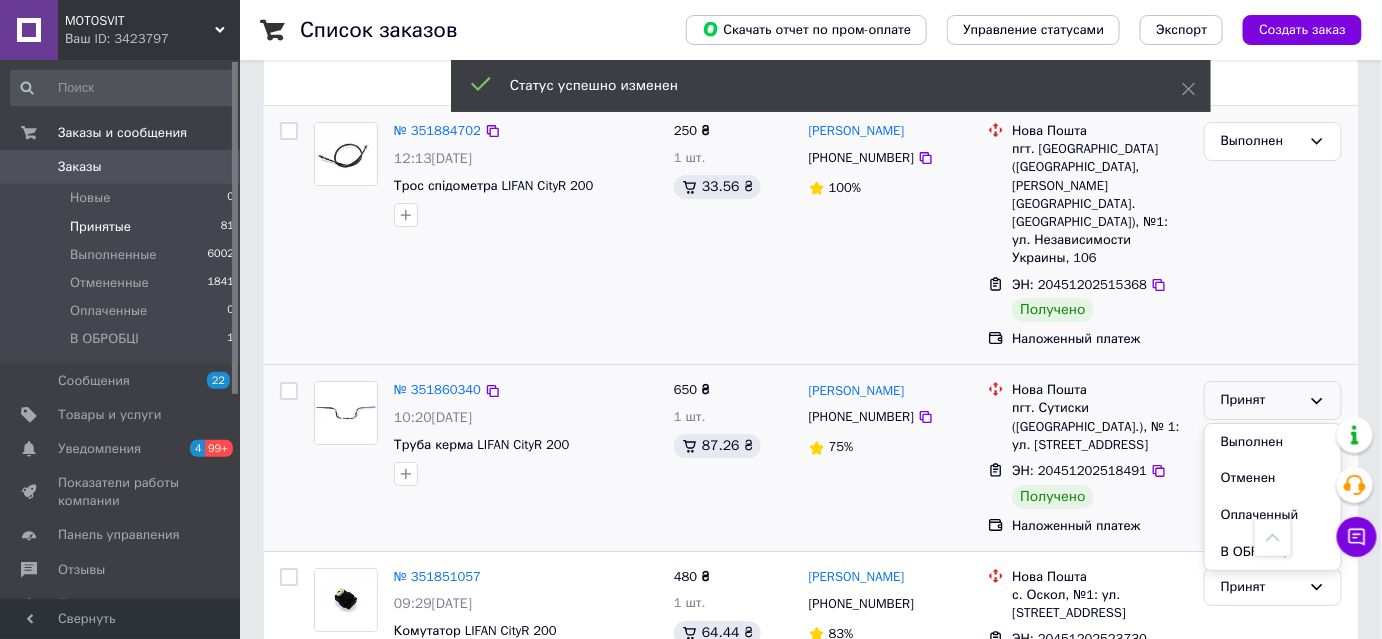 click on "Выполнен" at bounding box center [1273, 442] 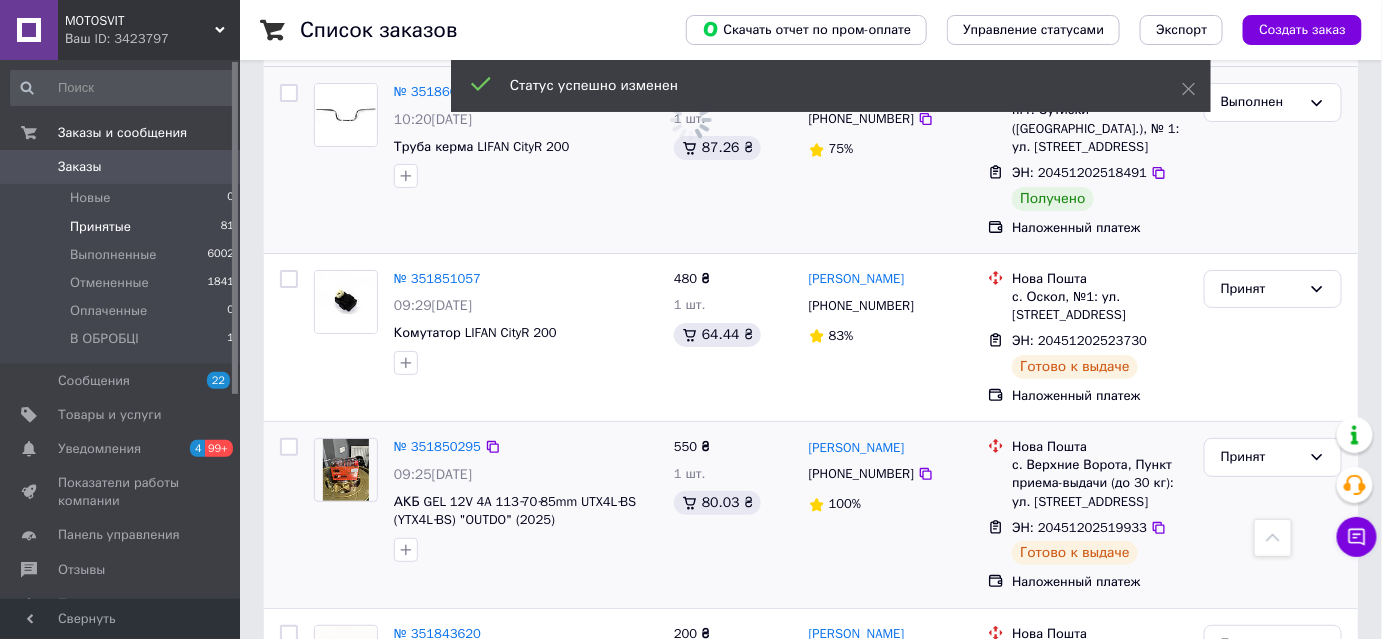 scroll, scrollTop: 2173, scrollLeft: 0, axis: vertical 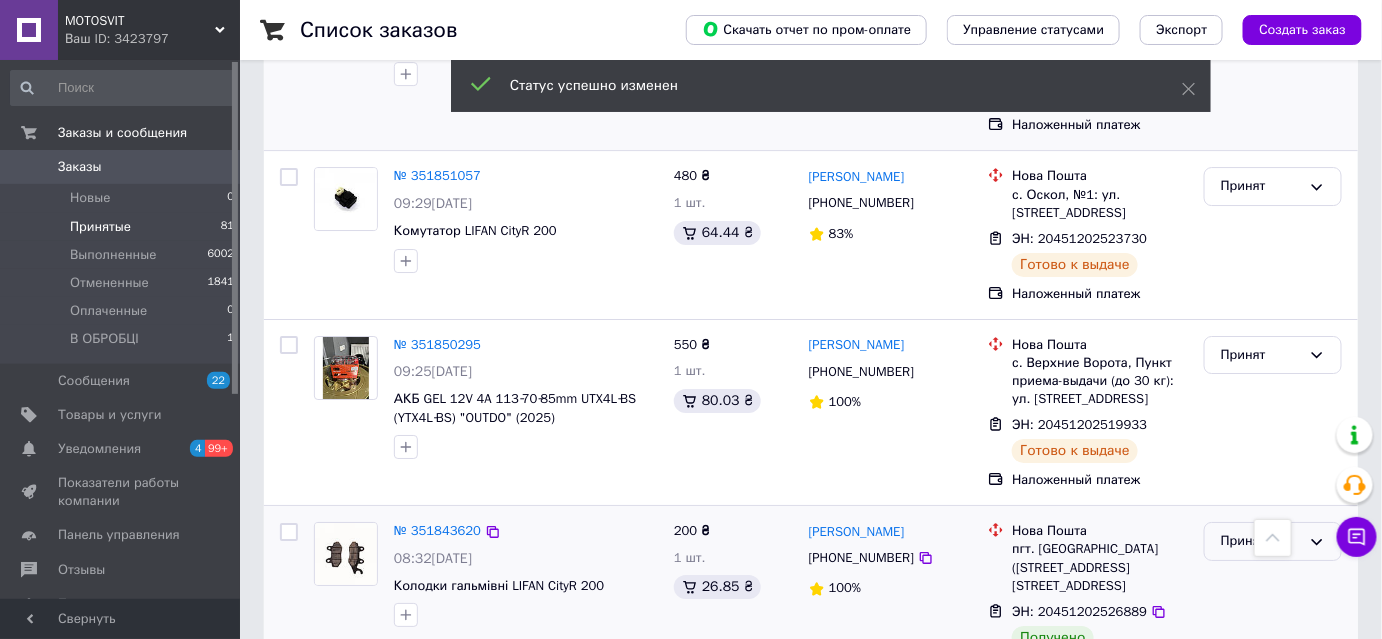 click on "Принят" at bounding box center [1261, 541] 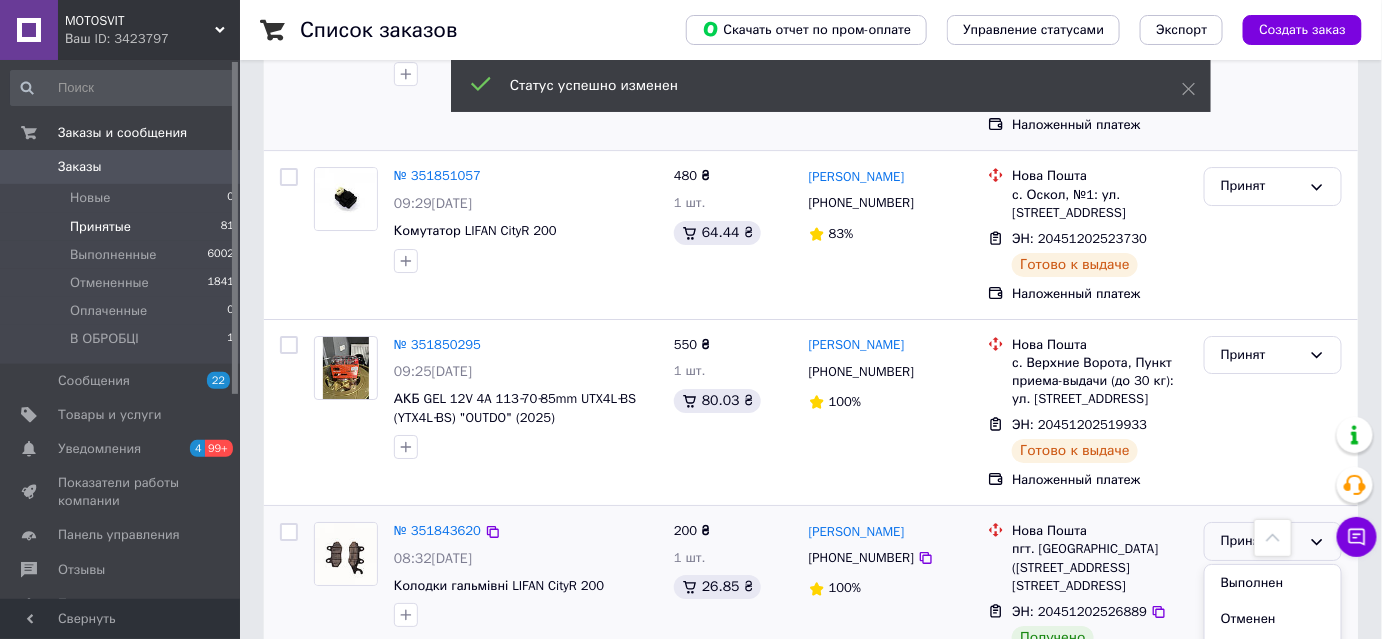 click on "Выполнен" at bounding box center [1273, 583] 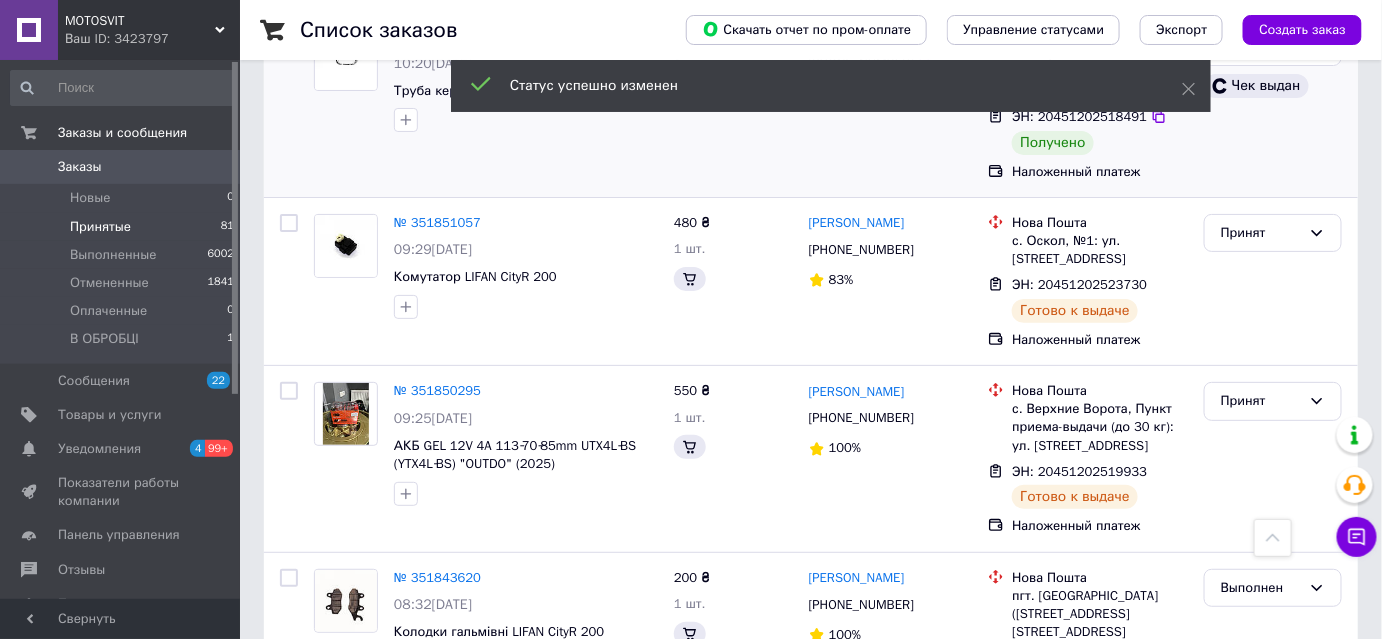 scroll, scrollTop: 2909, scrollLeft: 0, axis: vertical 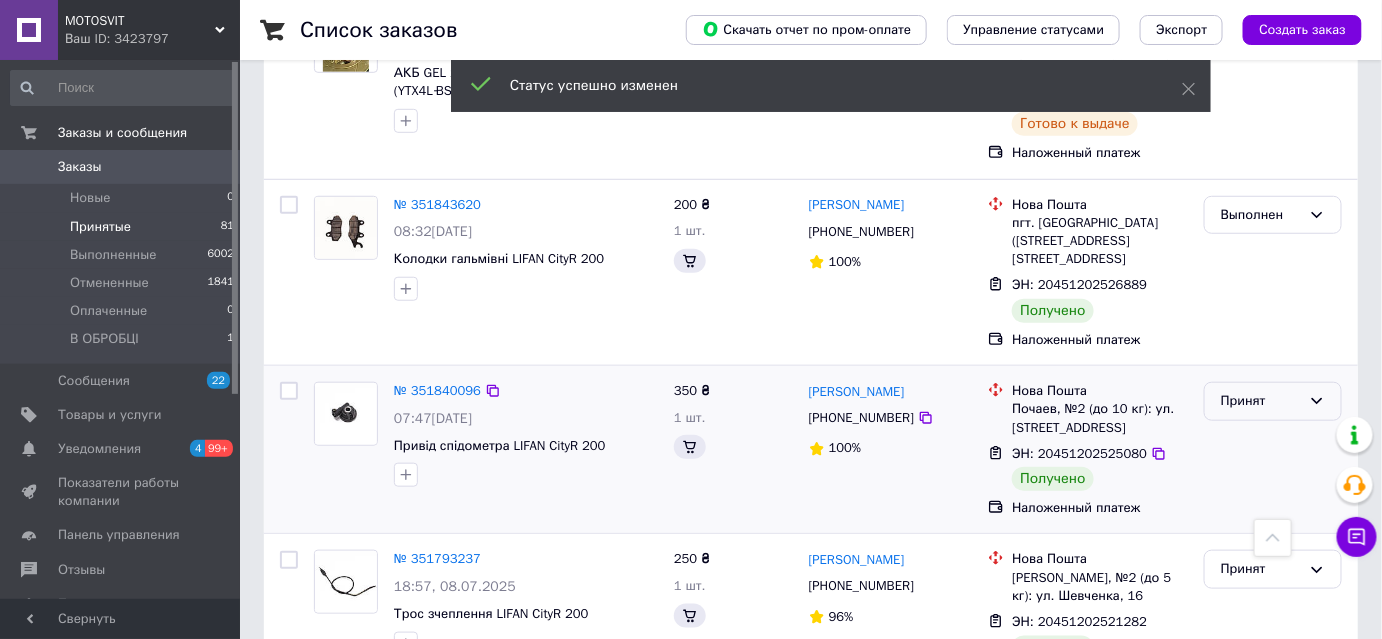 drag, startPoint x: 1274, startPoint y: 198, endPoint x: 1277, endPoint y: 212, distance: 14.3178215 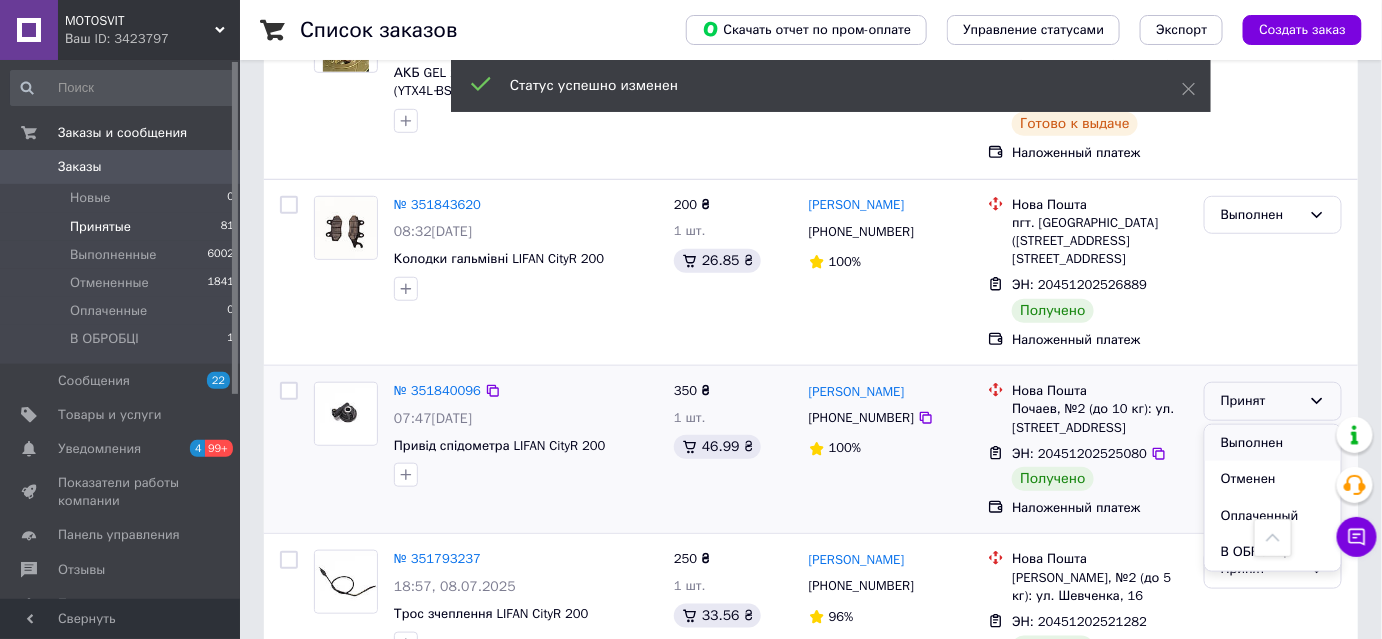 click on "Выполнен" at bounding box center [1273, 443] 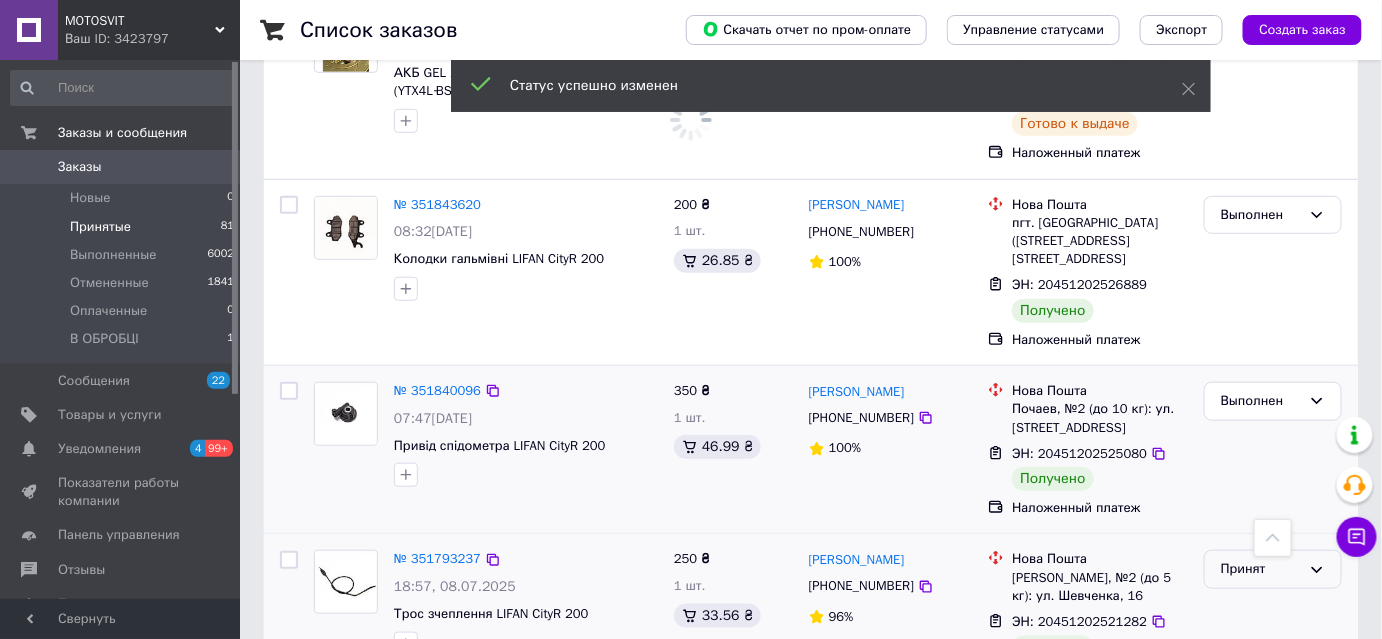 click on "Принят" at bounding box center (1261, 569) 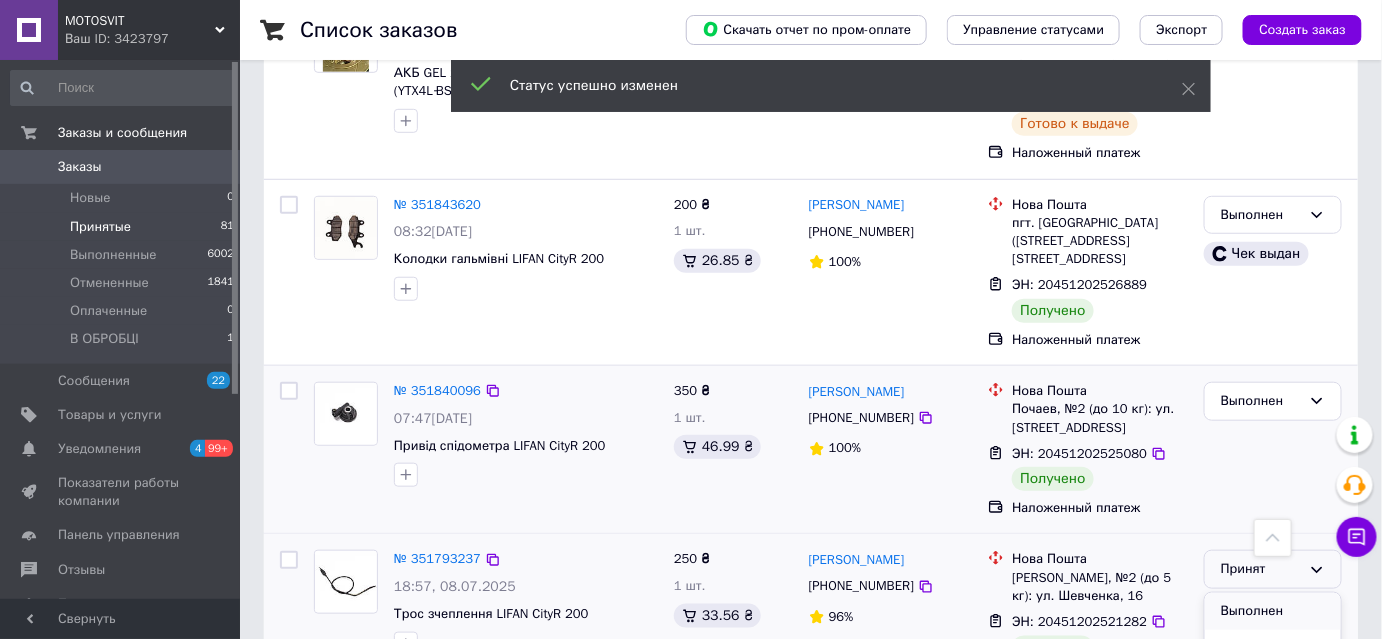 click on "Выполнен" at bounding box center [1273, 611] 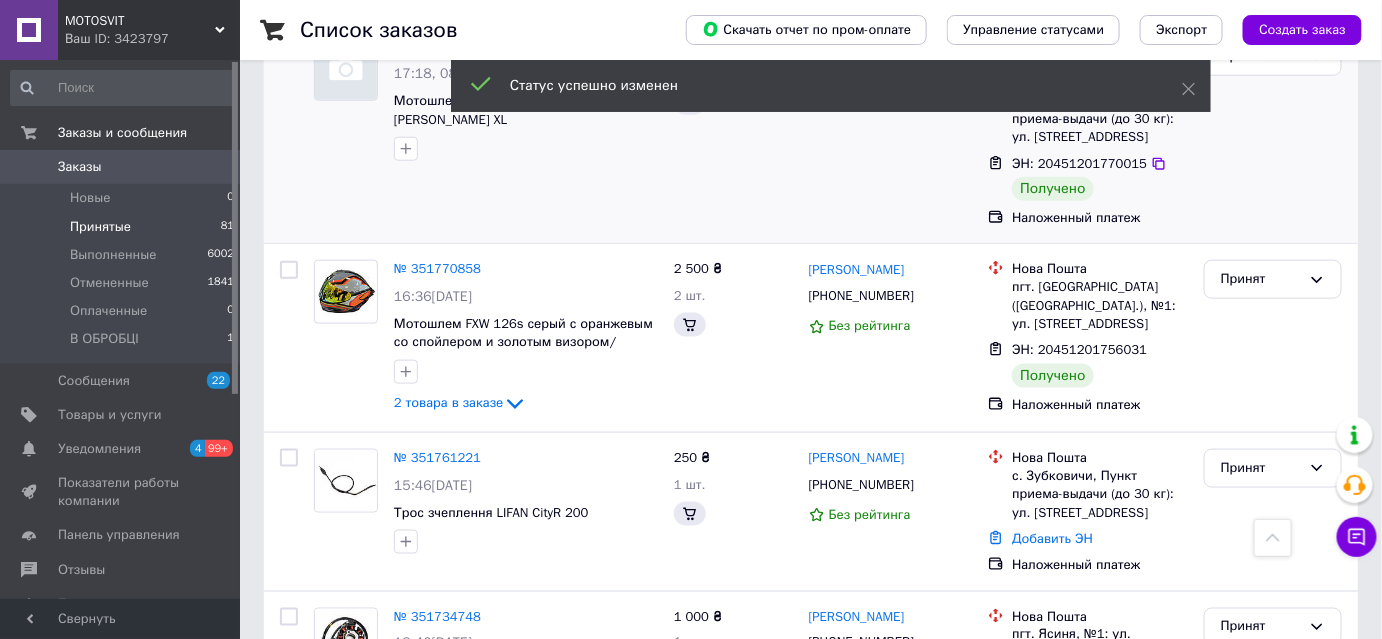 scroll, scrollTop: 2809, scrollLeft: 0, axis: vertical 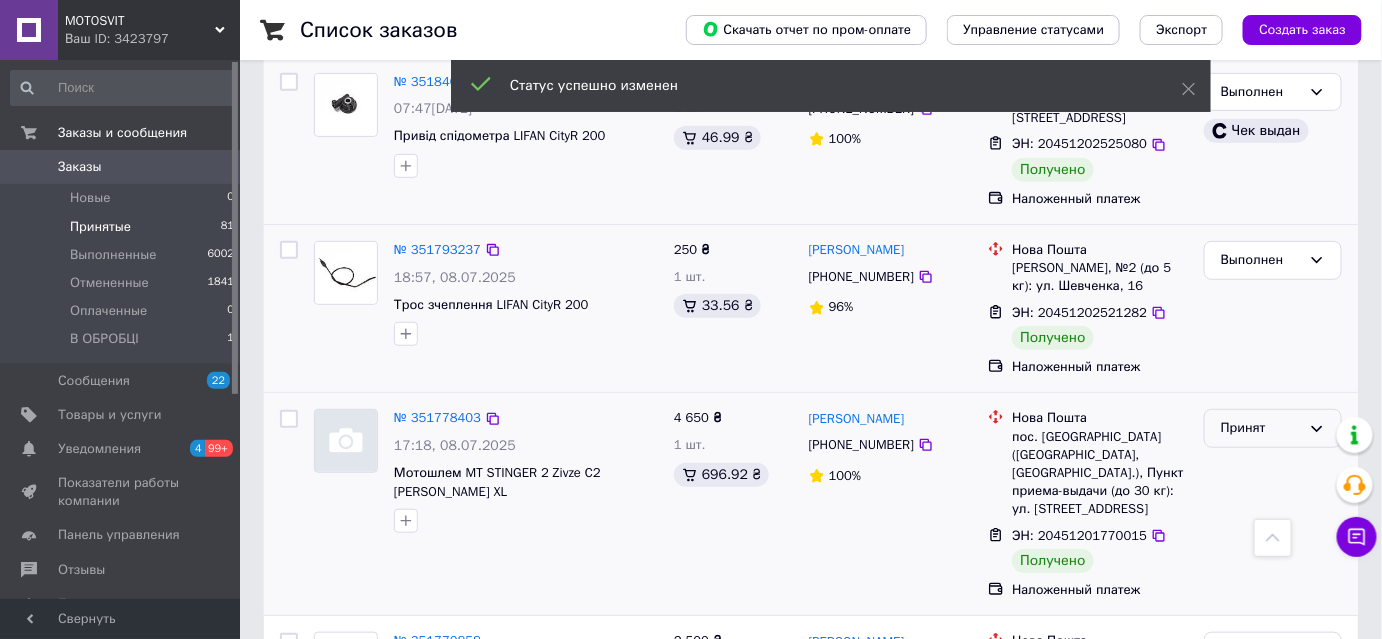 click on "Принят" at bounding box center [1273, 428] 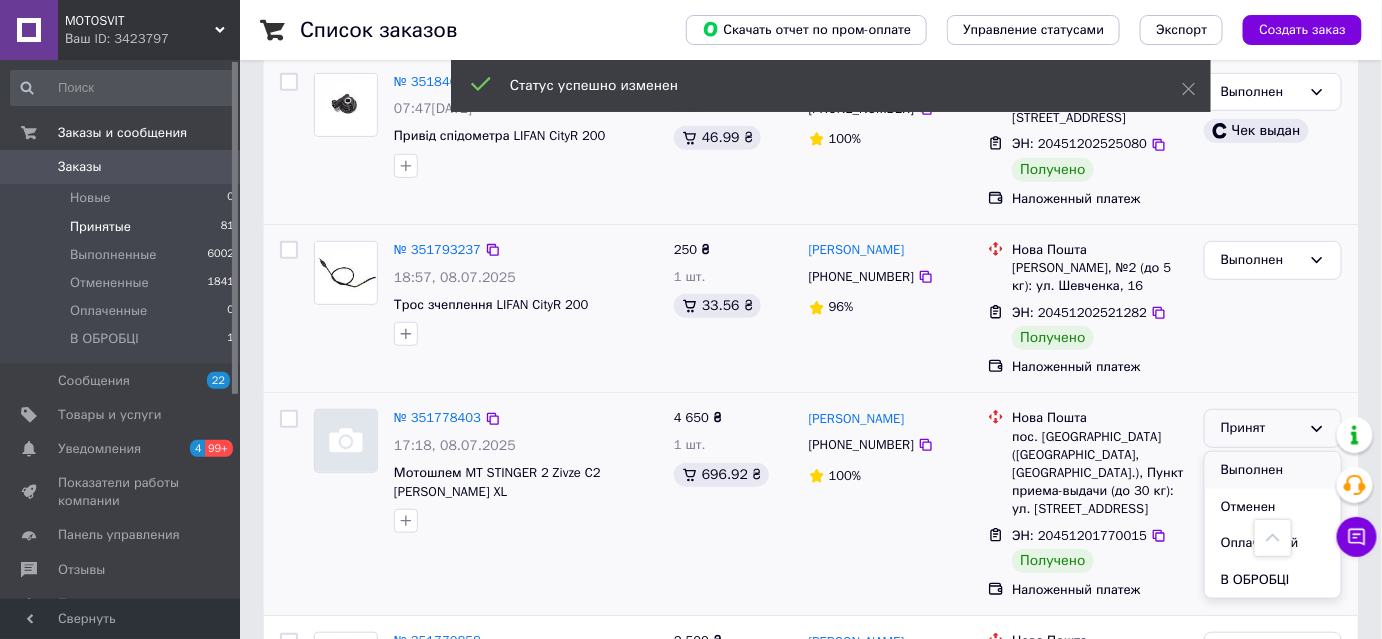 click on "Выполнен" at bounding box center [1273, 470] 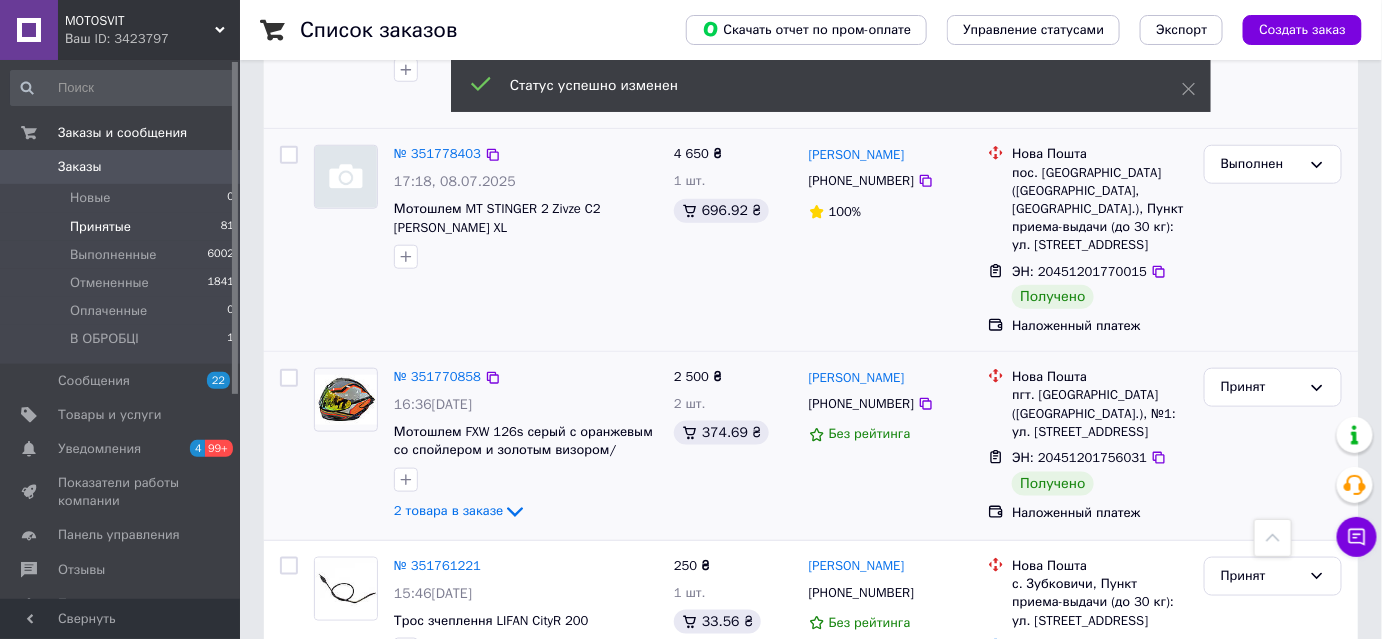 scroll, scrollTop: 3082, scrollLeft: 0, axis: vertical 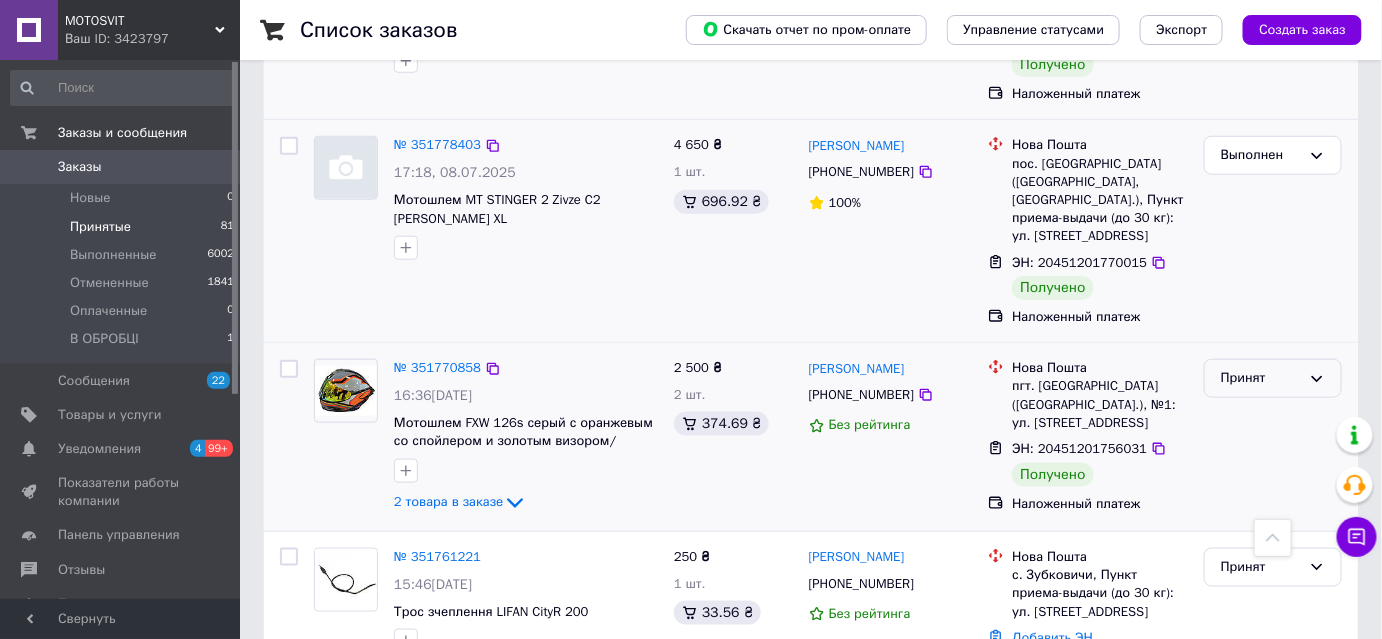 click on "Принят" at bounding box center [1261, 378] 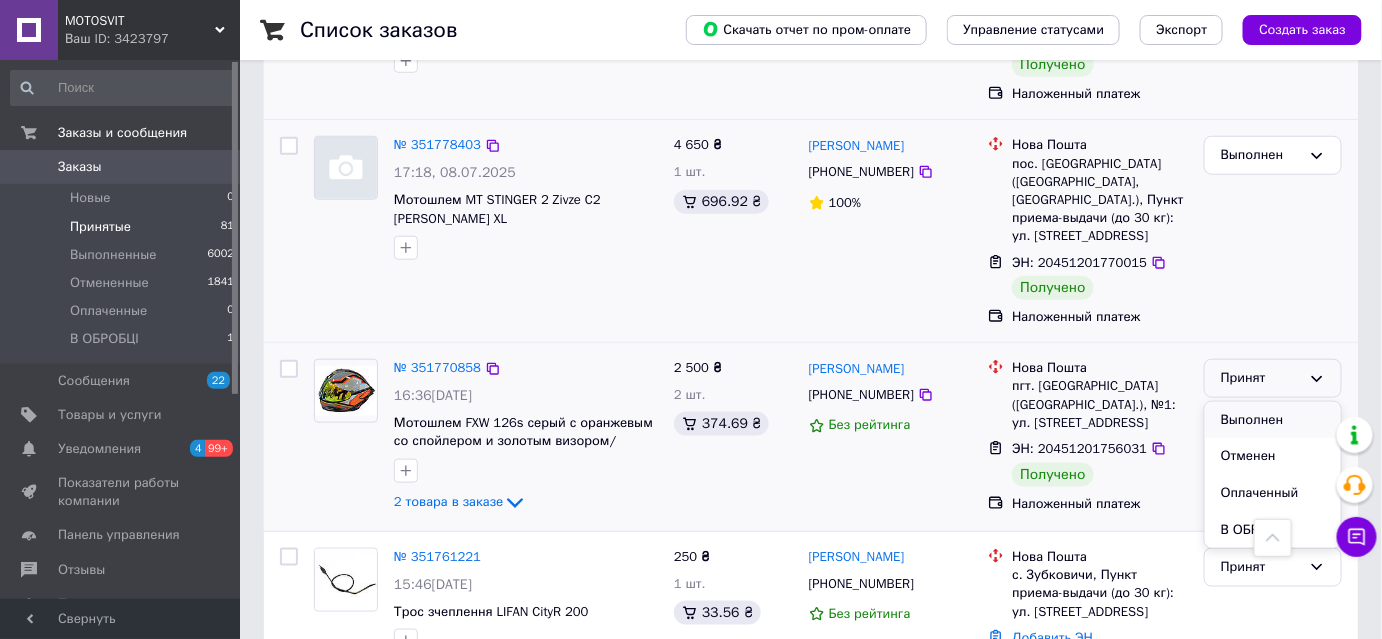 click on "Выполнен" at bounding box center [1273, 420] 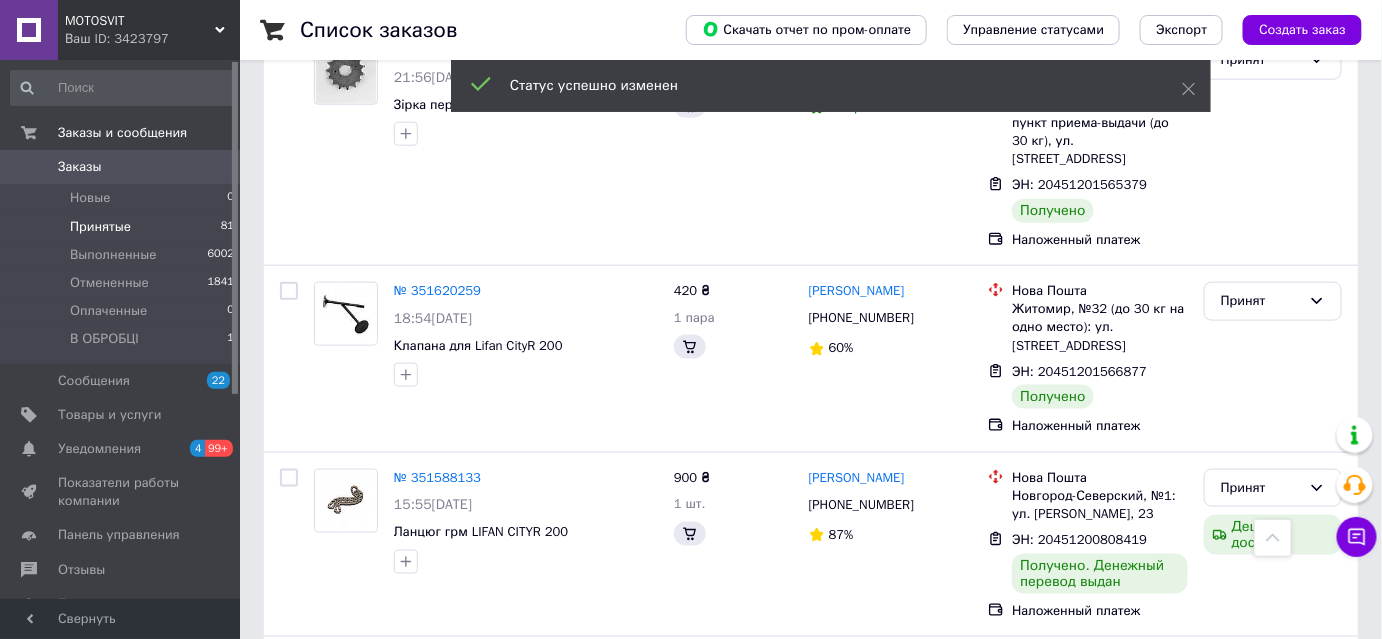 scroll, scrollTop: 1642, scrollLeft: 0, axis: vertical 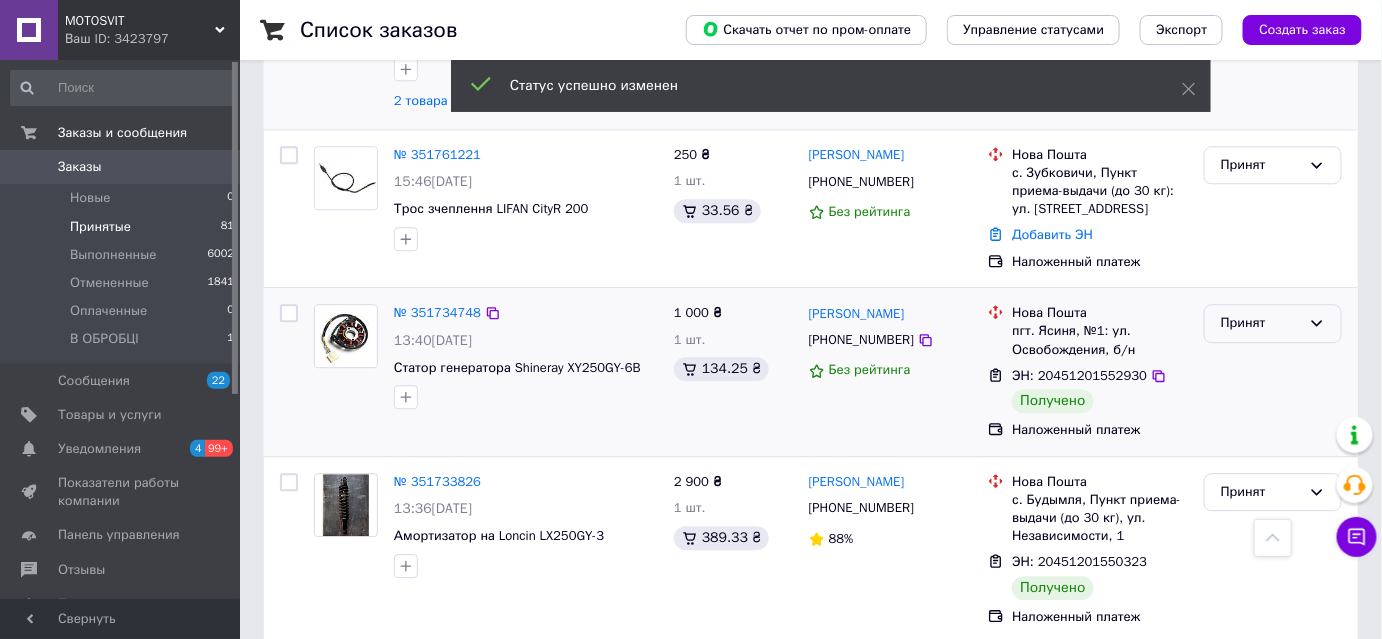 drag, startPoint x: 1256, startPoint y: 279, endPoint x: 1256, endPoint y: 292, distance: 13 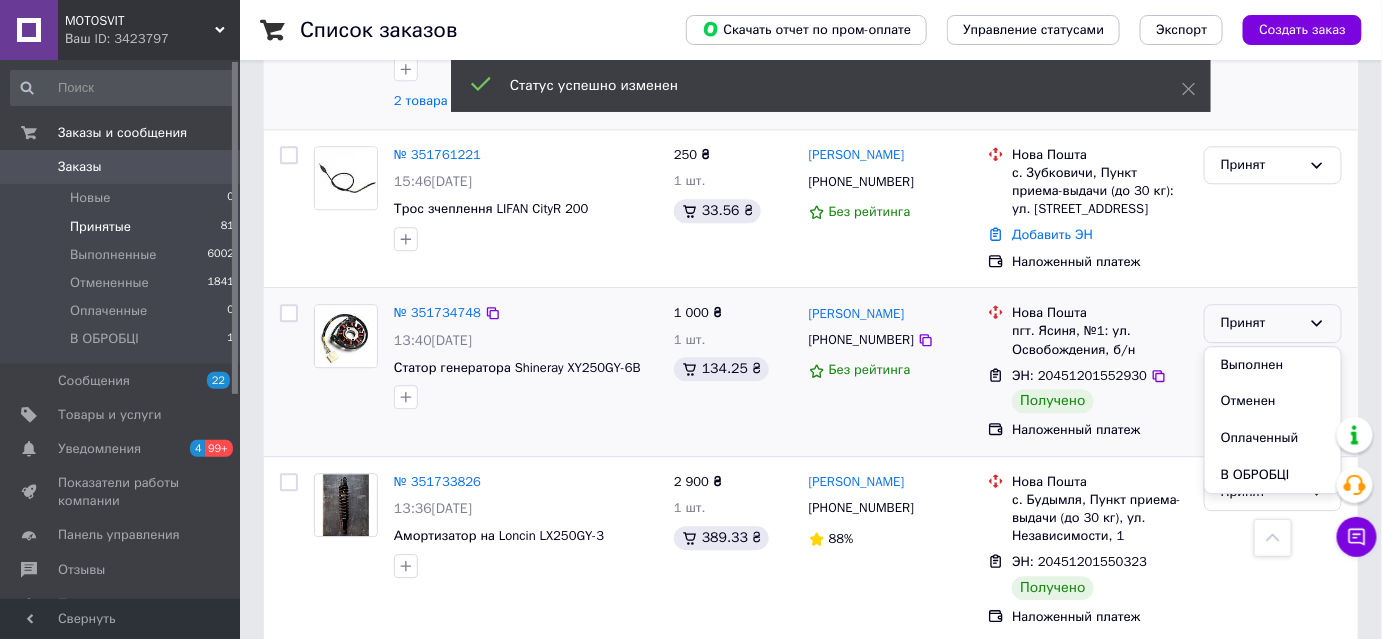 drag, startPoint x: 1259, startPoint y: 314, endPoint x: 1256, endPoint y: 324, distance: 10.440307 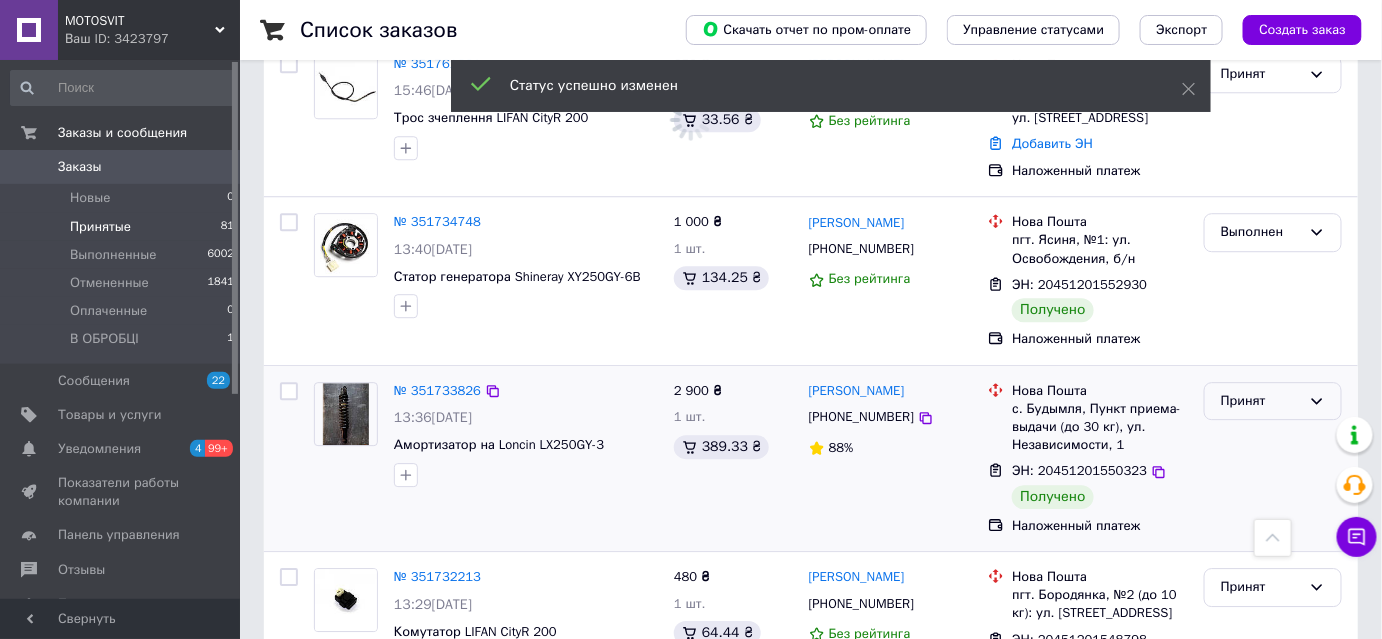 click on "Заказ Сумма Покупатель Доставка и оплата Статус № 351919888 14:58[DATE] Датчик палива LIFAN CityR 200 350 ₴ 1 шт. 41.56 ₴ [PERSON_NAME] [PHONE_NUMBER] Без рейтинга Нова Пошта [PERSON_NAME], №1: ул. [PERSON_NAME][STREET_ADDRESS] ЭН: 20451203687047 На пути к получателю Наложенный платеж Принят № 351916002 14:40[DATE] Колодки гальмівні задні LIFAN CityR 200 280 ₴ 1 шт. 37.59 ₴ [PERSON_NAME] [PHONE_NUMBER] 100% [GEOGRAPHIC_DATA]. Степань, №1: вул. [STREET_ADDRESS] Добавить ЭН Наложенный платеж Принят № 351903507 13:40[DATE] Резинки демпферні LIFAN CityR200 3 товара в заказе 830 ₴ 1 комплект 2 шт. 111.43 ₴ [PERSON_NAME] [PHONE_NUMBER] Без рейтинга Нова Пошта Принят 83%" at bounding box center (811, 387) 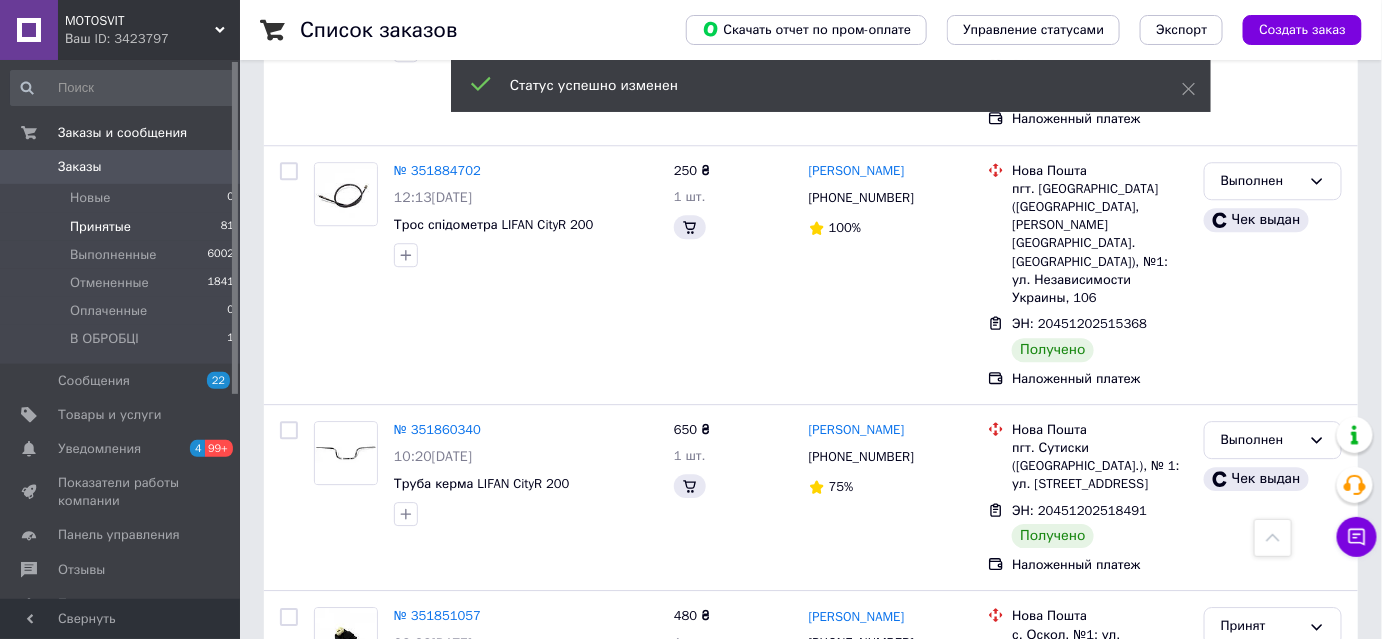scroll, scrollTop: 3403, scrollLeft: 0, axis: vertical 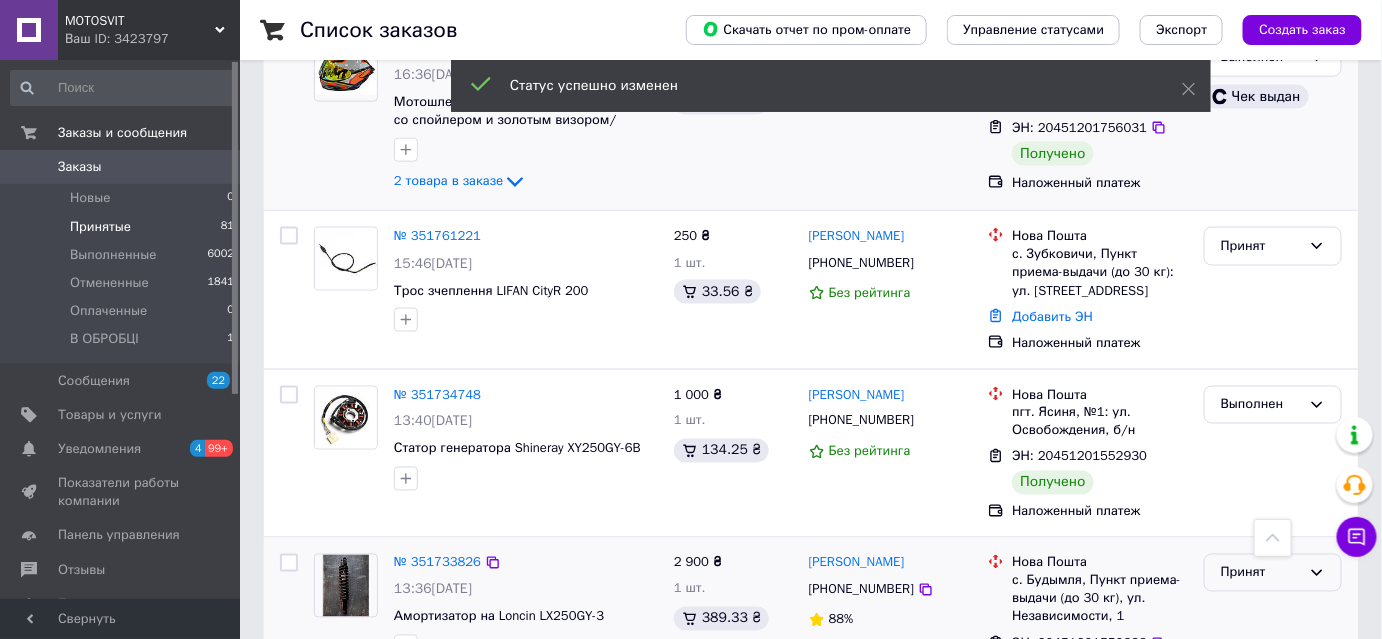 click on "Принят" at bounding box center (1261, 573) 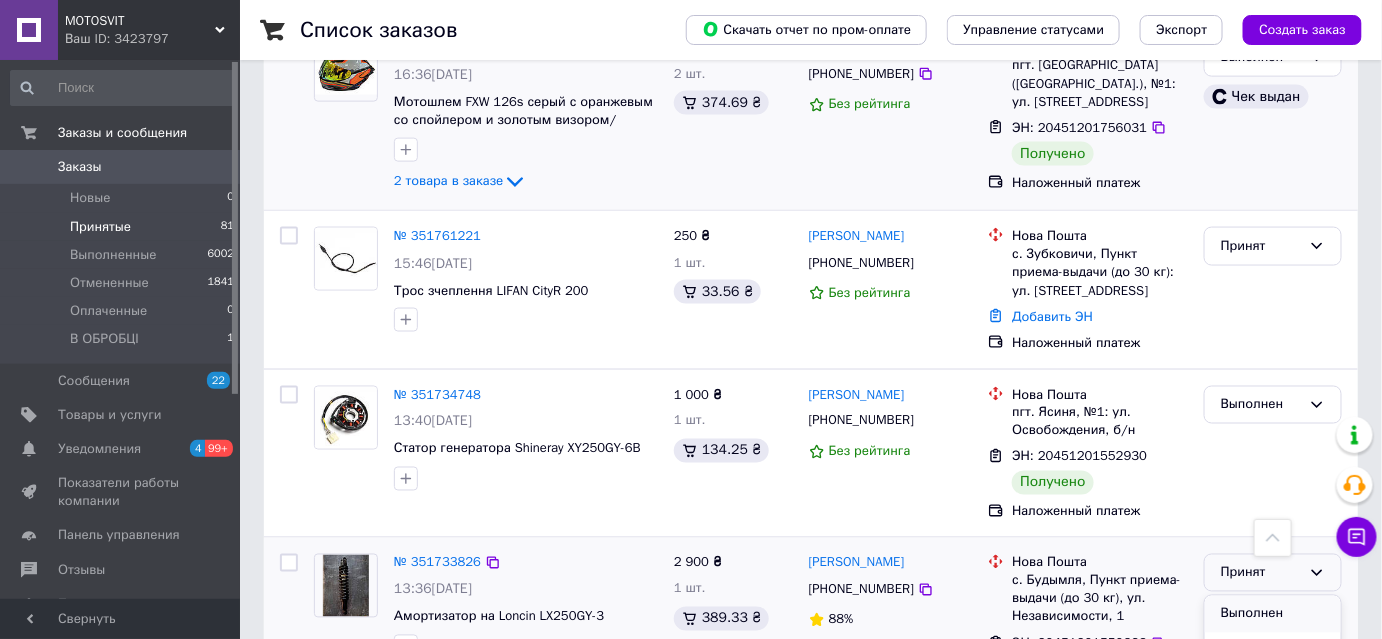 click on "Выполнен" at bounding box center [1273, 614] 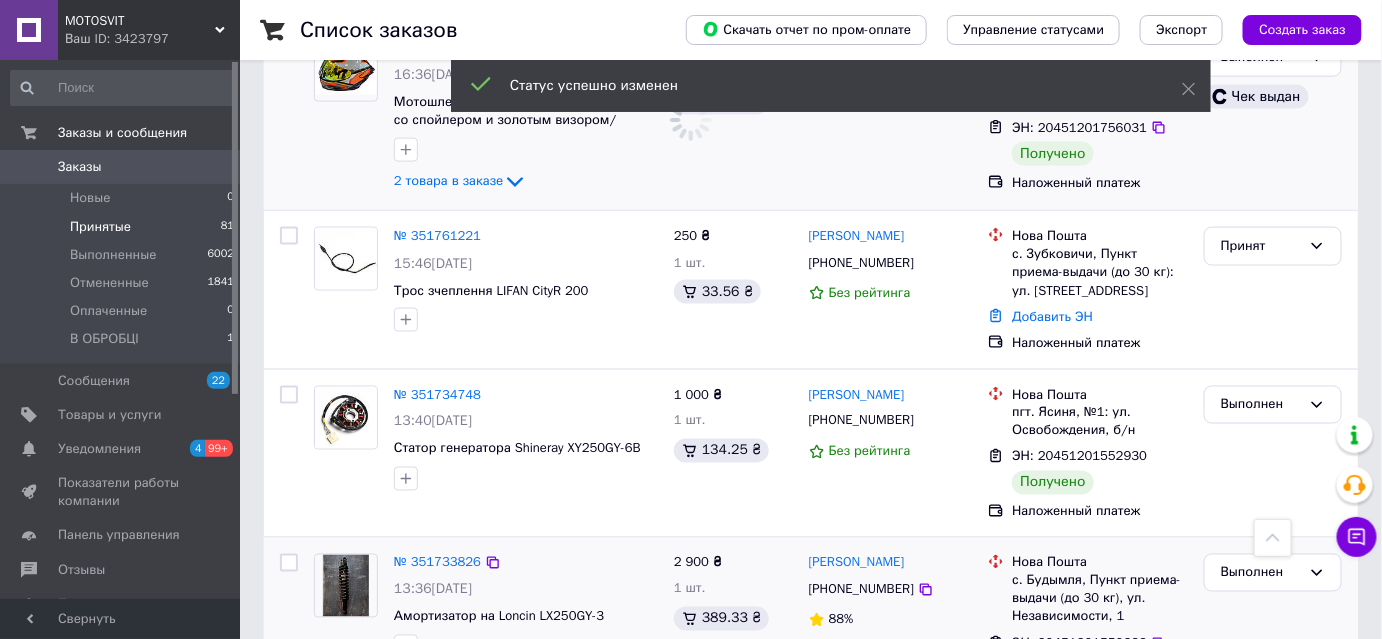 click on "3" at bounding box center [505, 768] 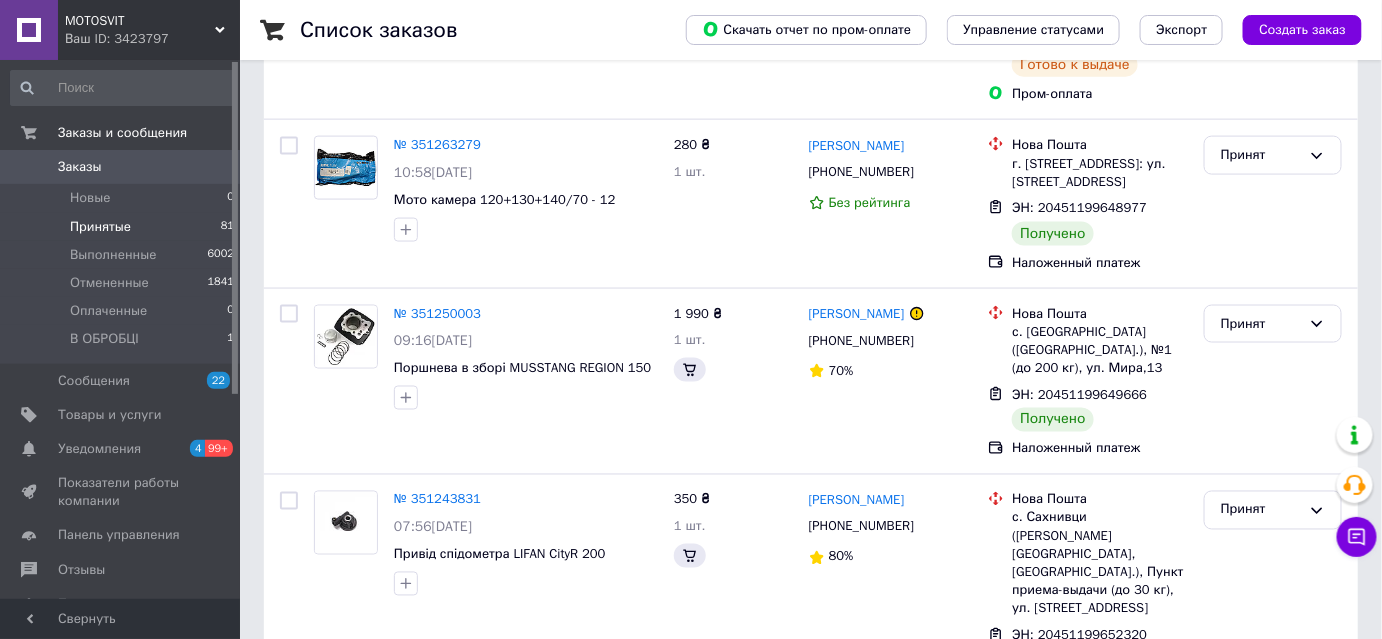 scroll, scrollTop: 0, scrollLeft: 0, axis: both 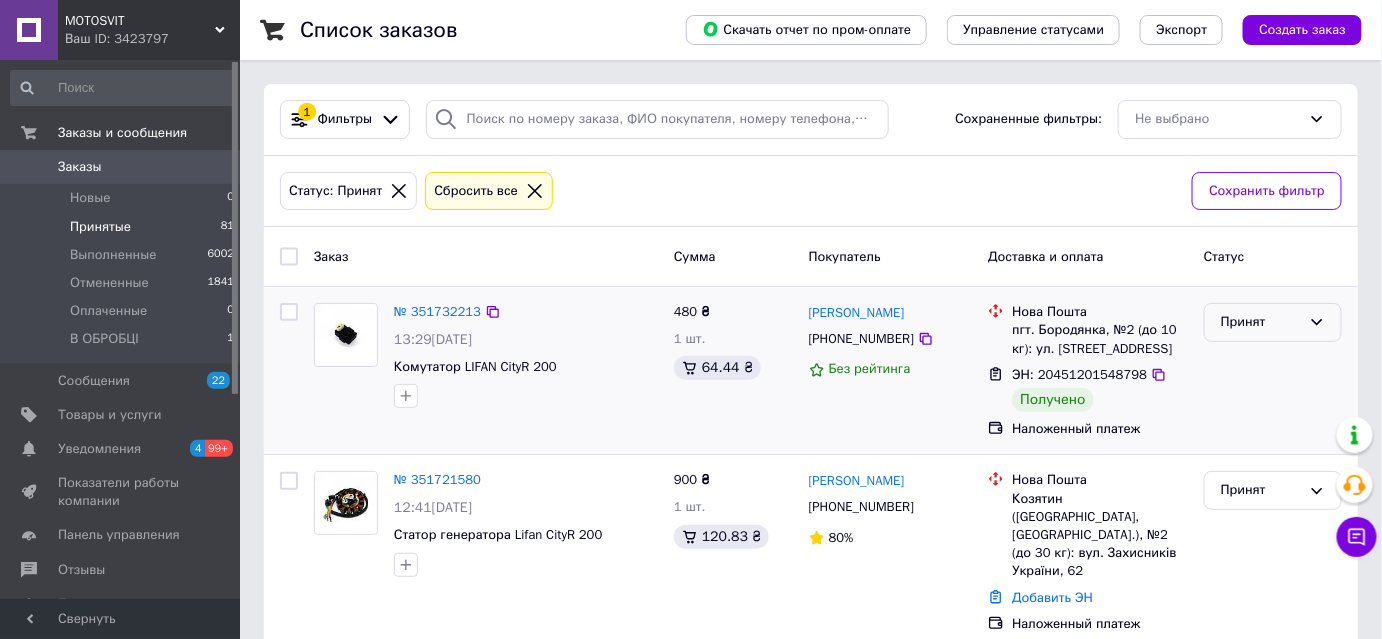 drag, startPoint x: 1226, startPoint y: 327, endPoint x: 1229, endPoint y: 339, distance: 12.369317 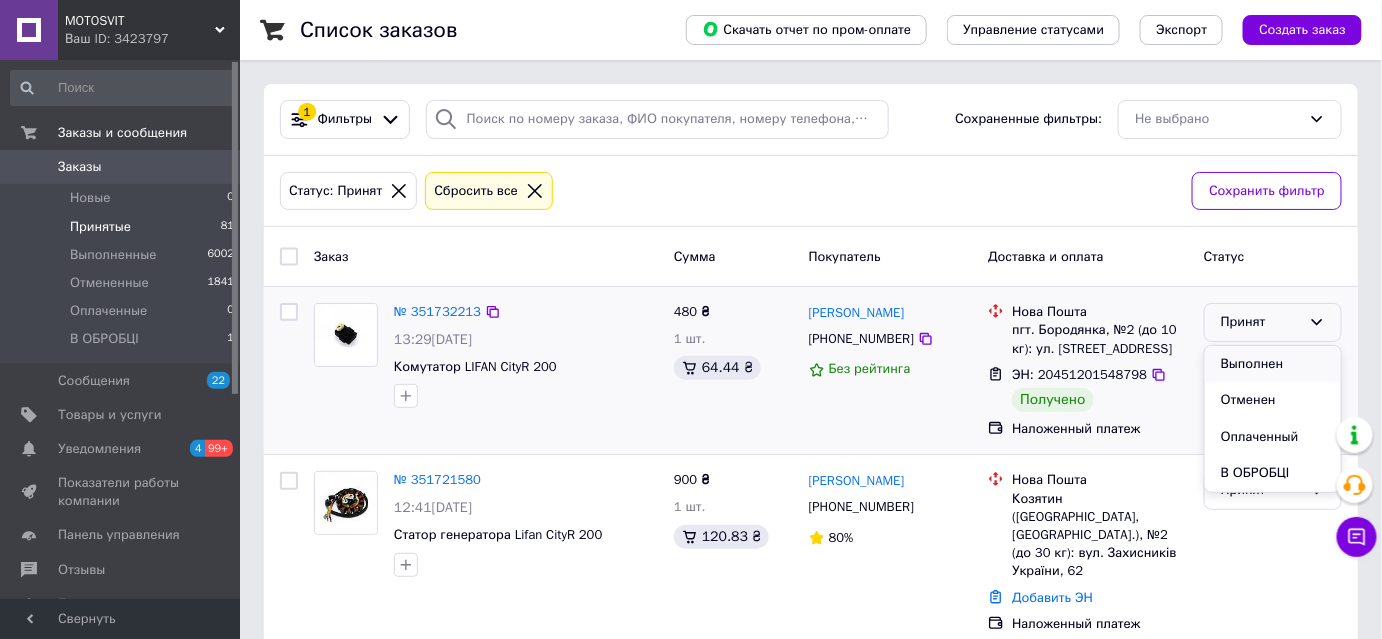 click on "Выполнен" at bounding box center [1273, 364] 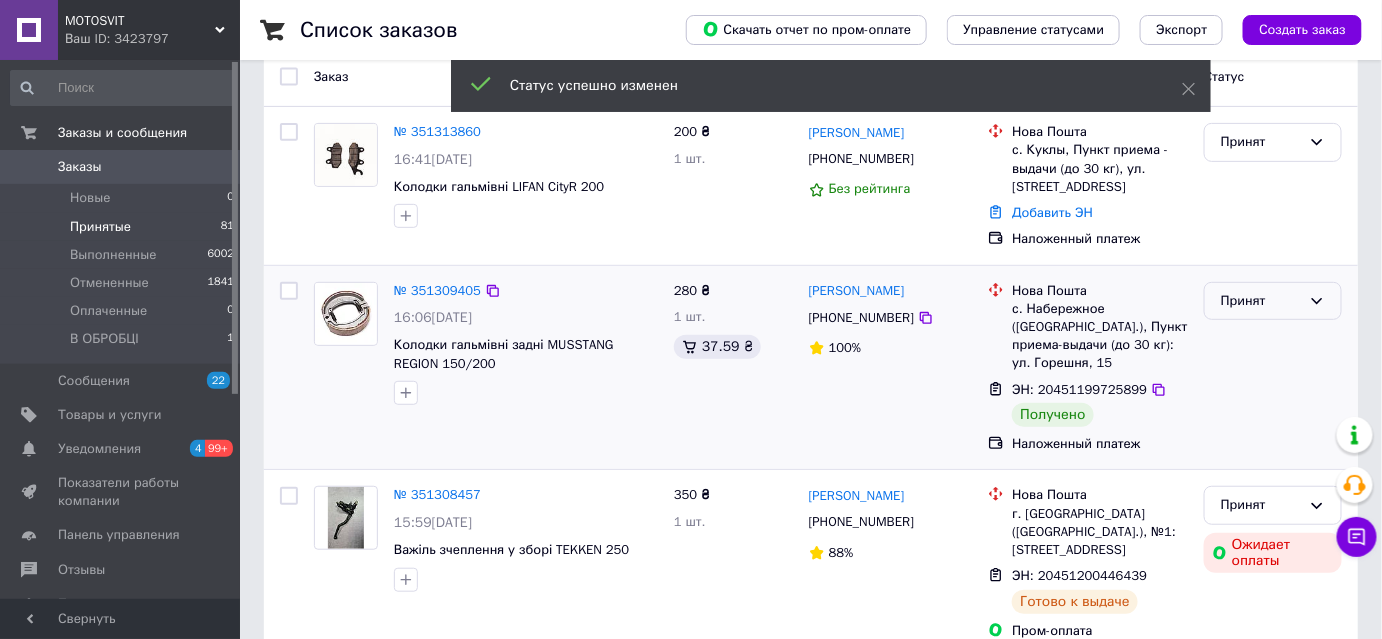 scroll, scrollTop: 181, scrollLeft: 0, axis: vertical 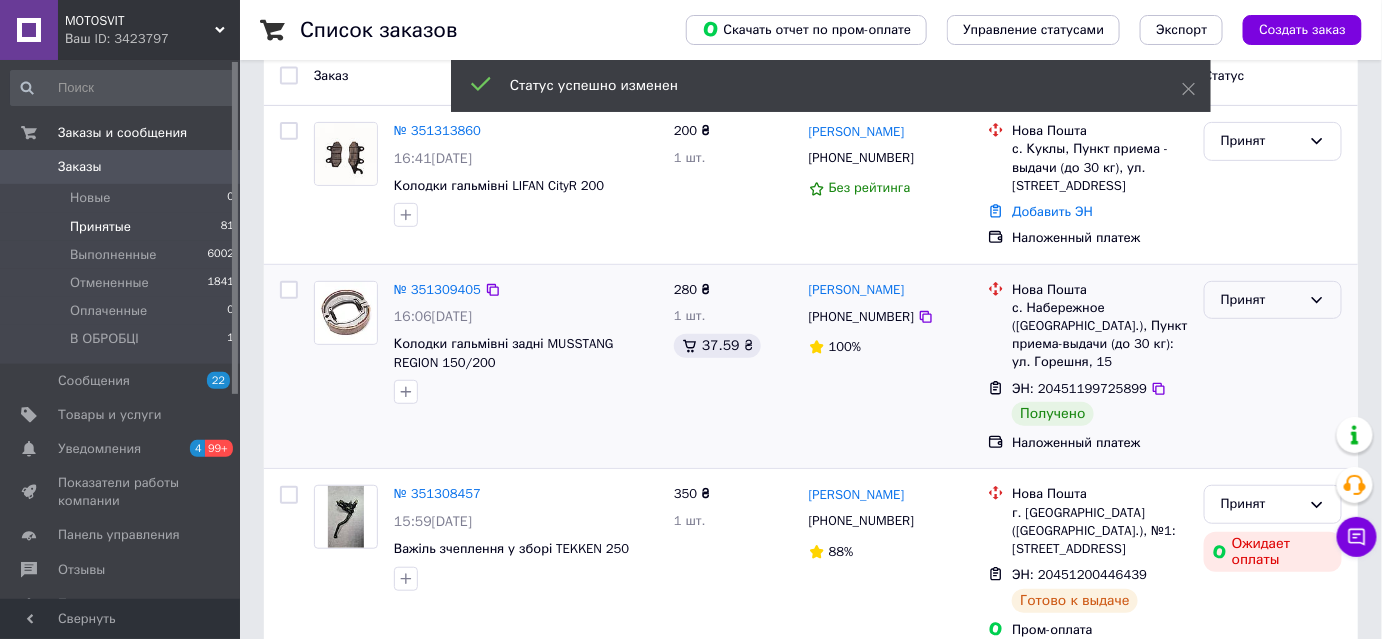 click on "Принят" at bounding box center [1261, 300] 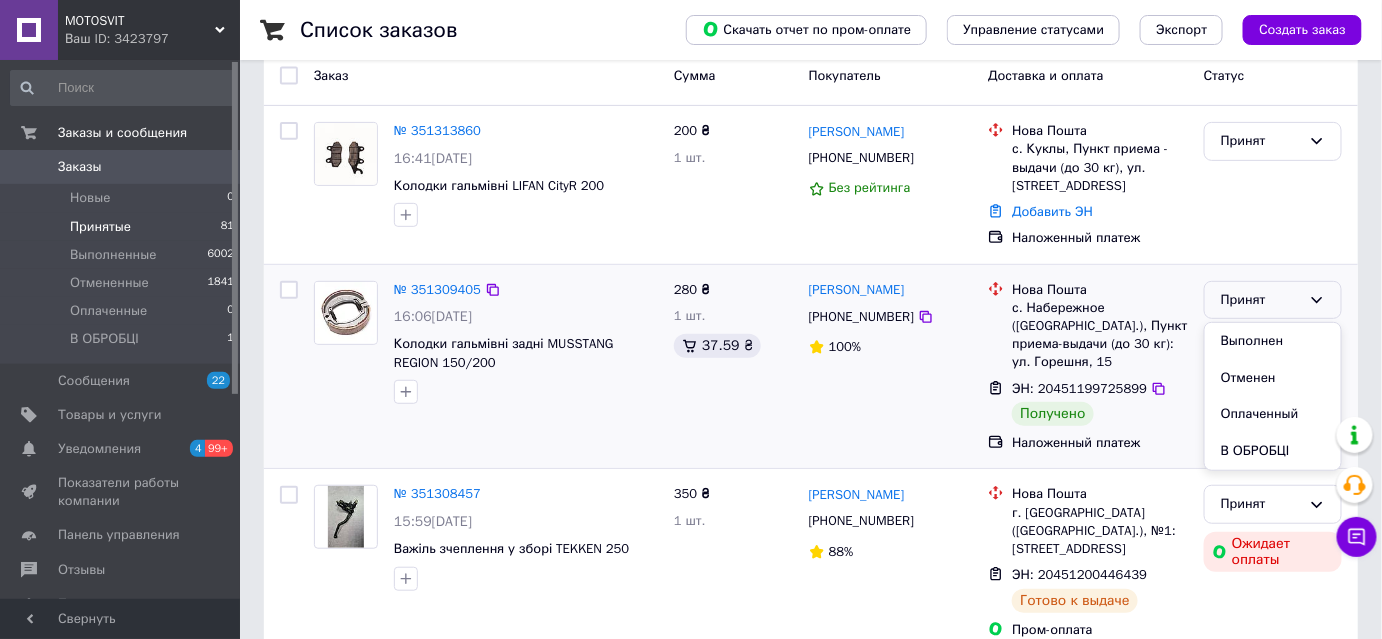 click on "Выполнен" at bounding box center [1273, 341] 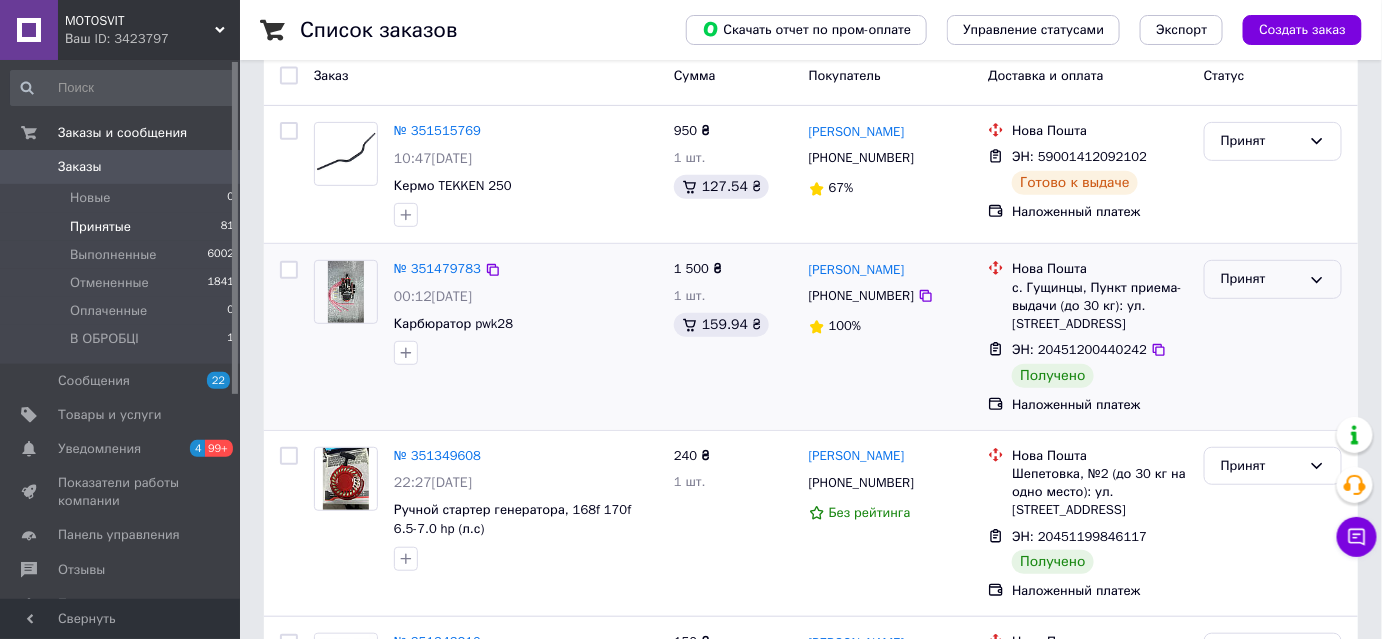 click on "Принят" at bounding box center [1273, 279] 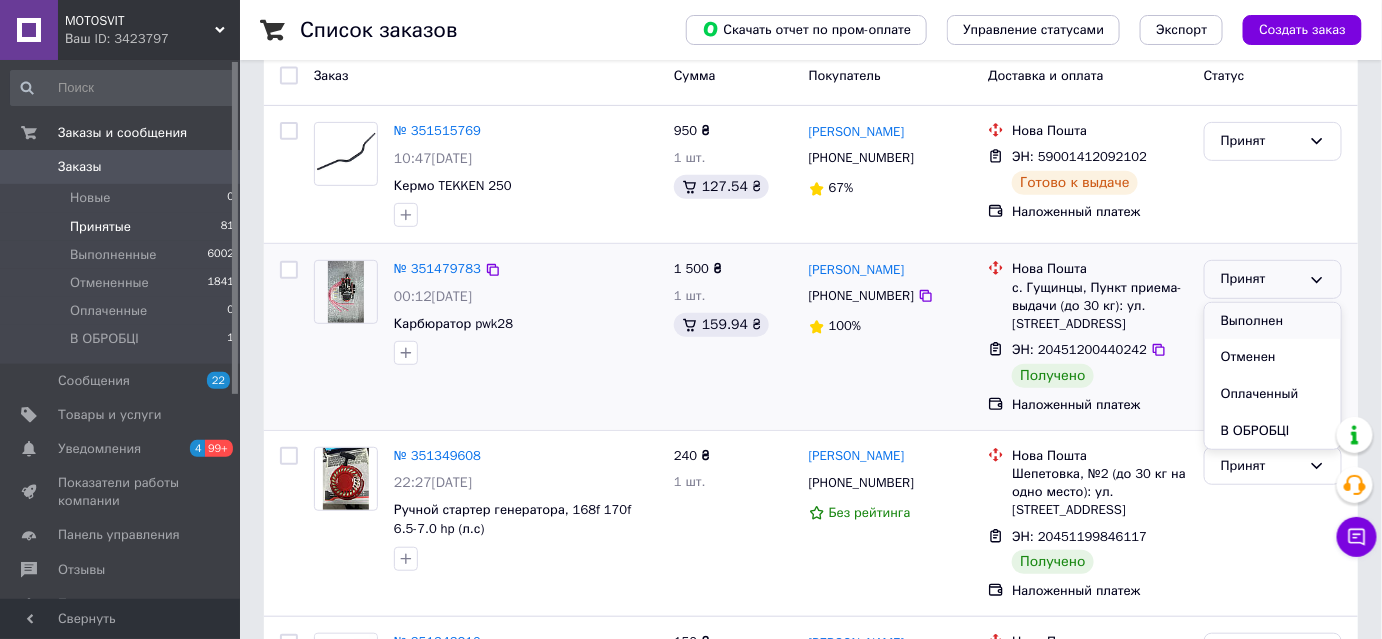 click on "Выполнен" at bounding box center [1273, 321] 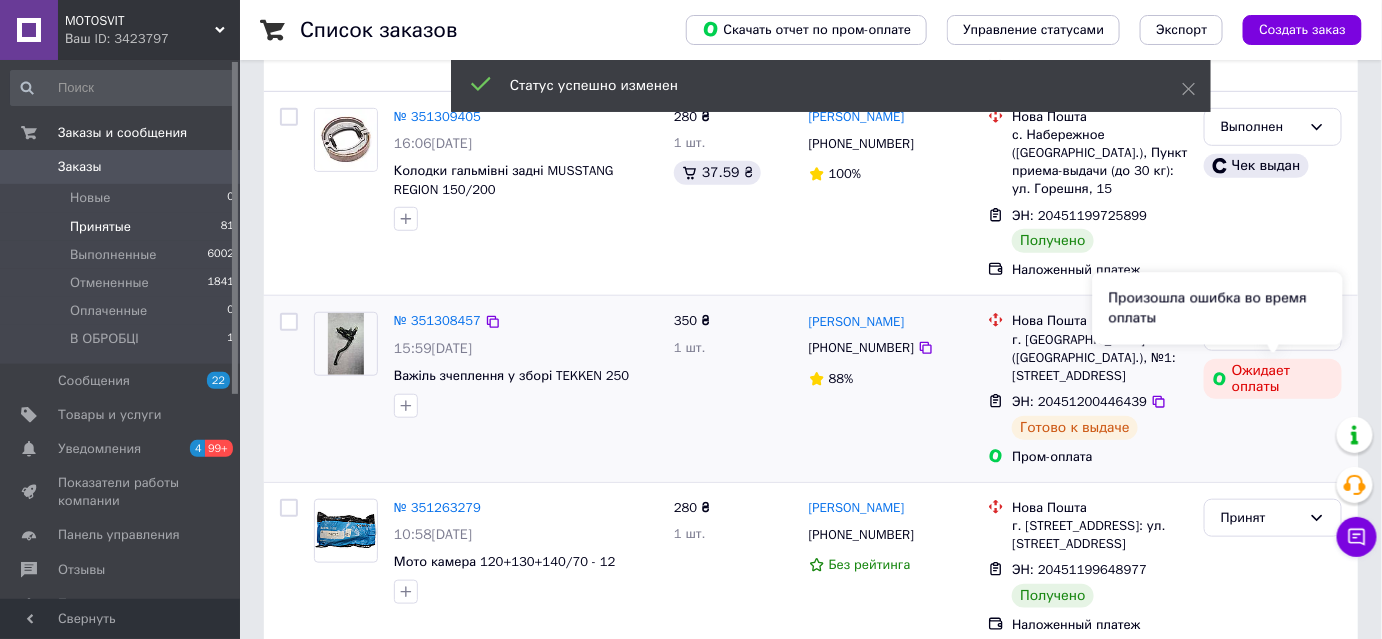 scroll, scrollTop: 363, scrollLeft: 0, axis: vertical 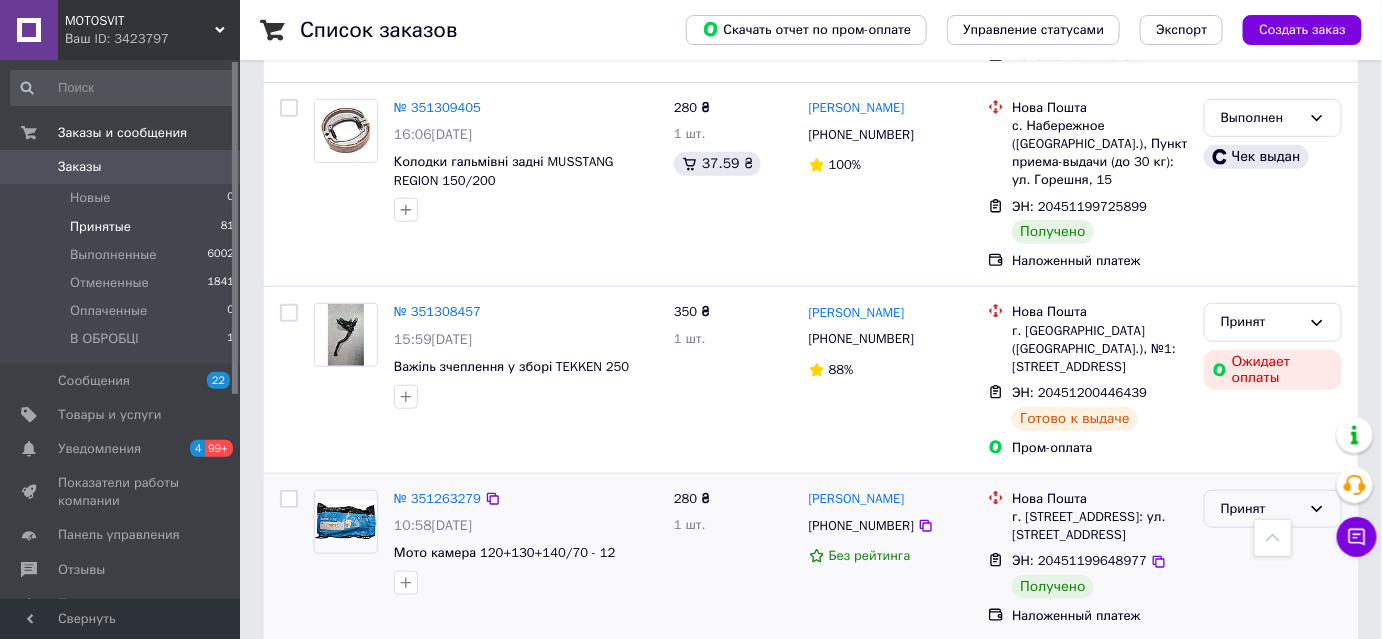 click on "Принят" at bounding box center [1273, 509] 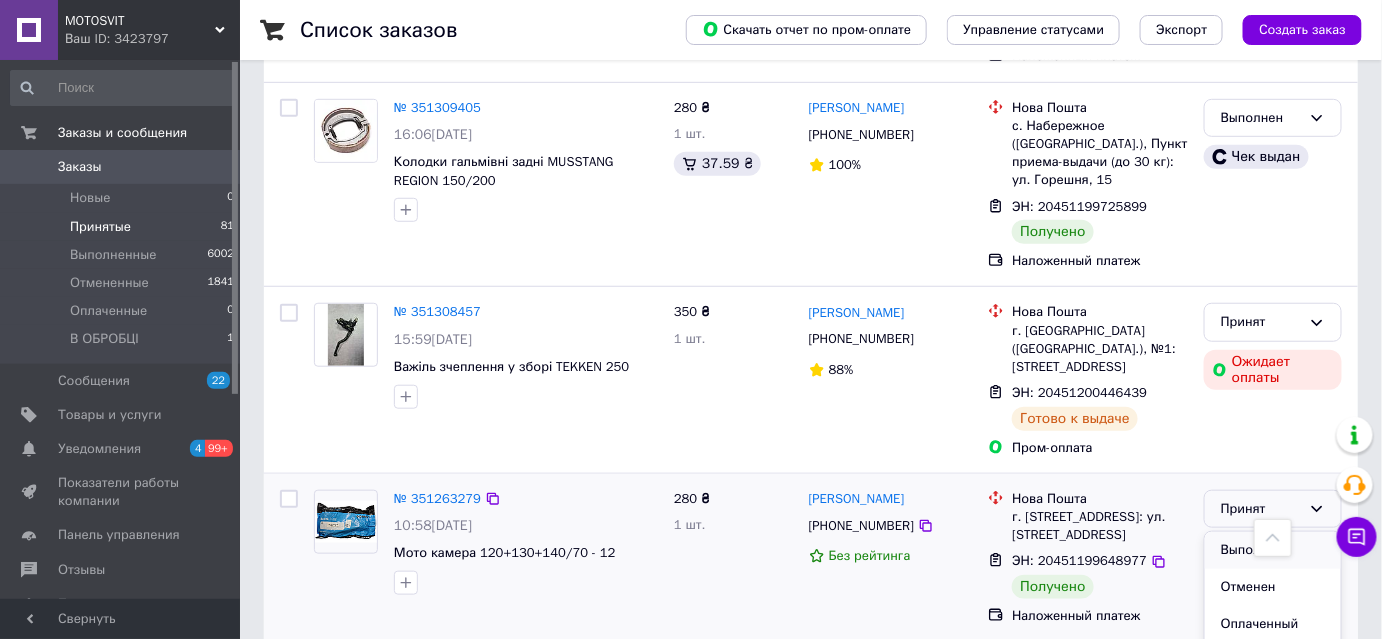 click on "Выполнен" at bounding box center [1273, 550] 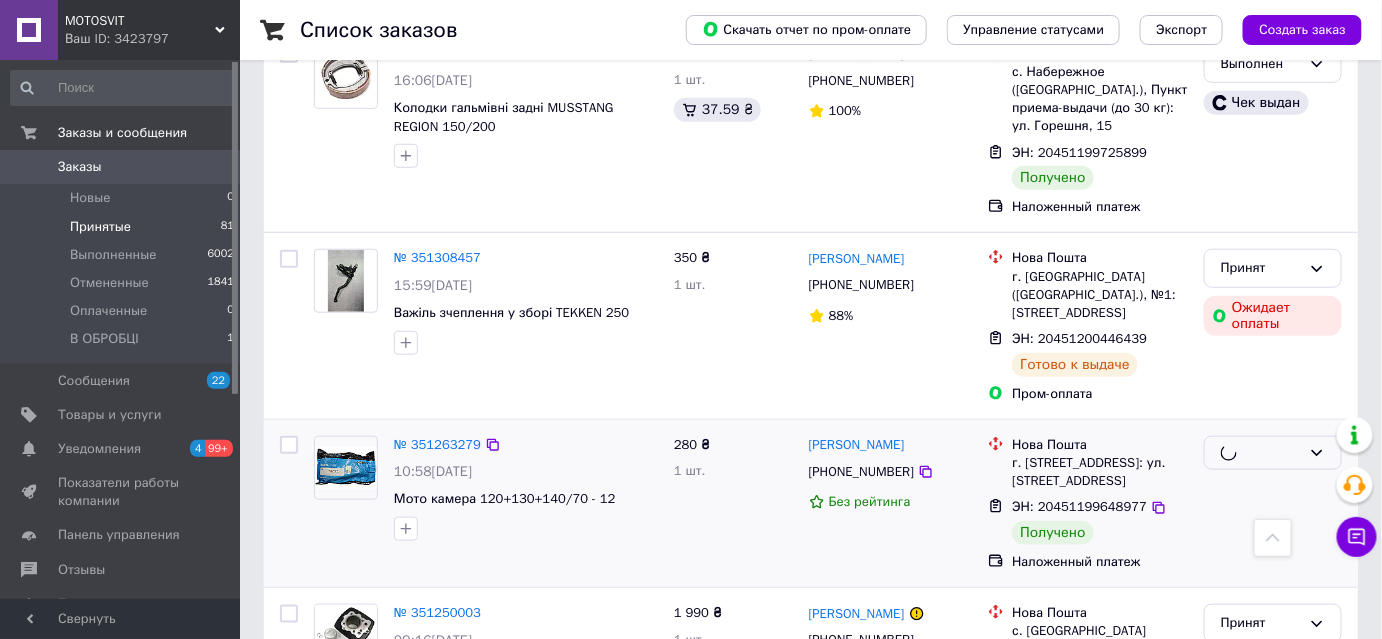 scroll, scrollTop: 545, scrollLeft: 0, axis: vertical 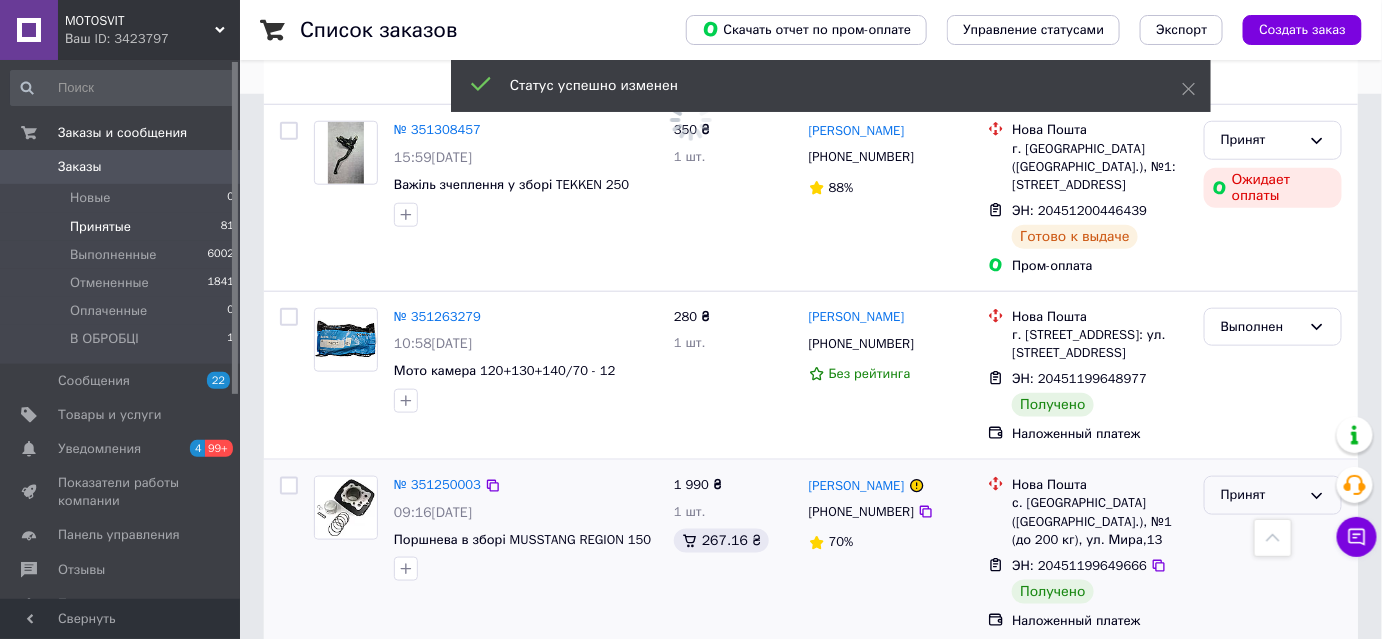 click on "Принят" at bounding box center (1261, 495) 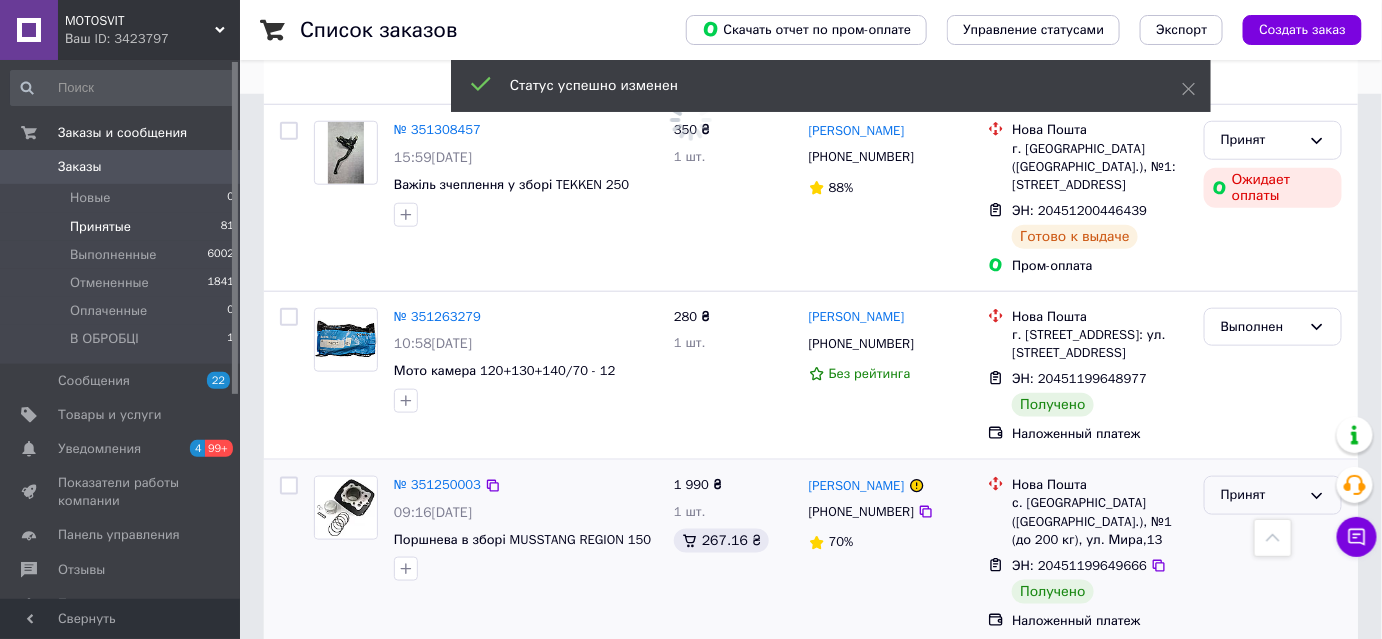 scroll, scrollTop: 183, scrollLeft: 0, axis: vertical 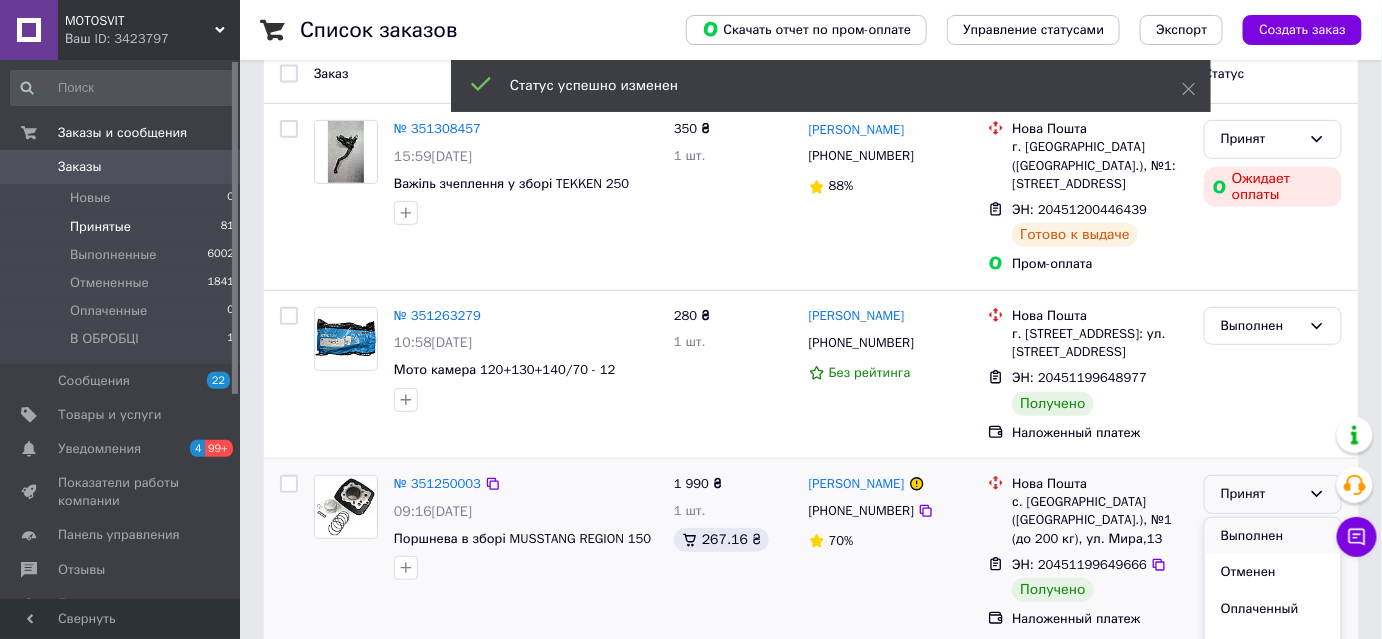 click on "Выполнен" at bounding box center [1273, 536] 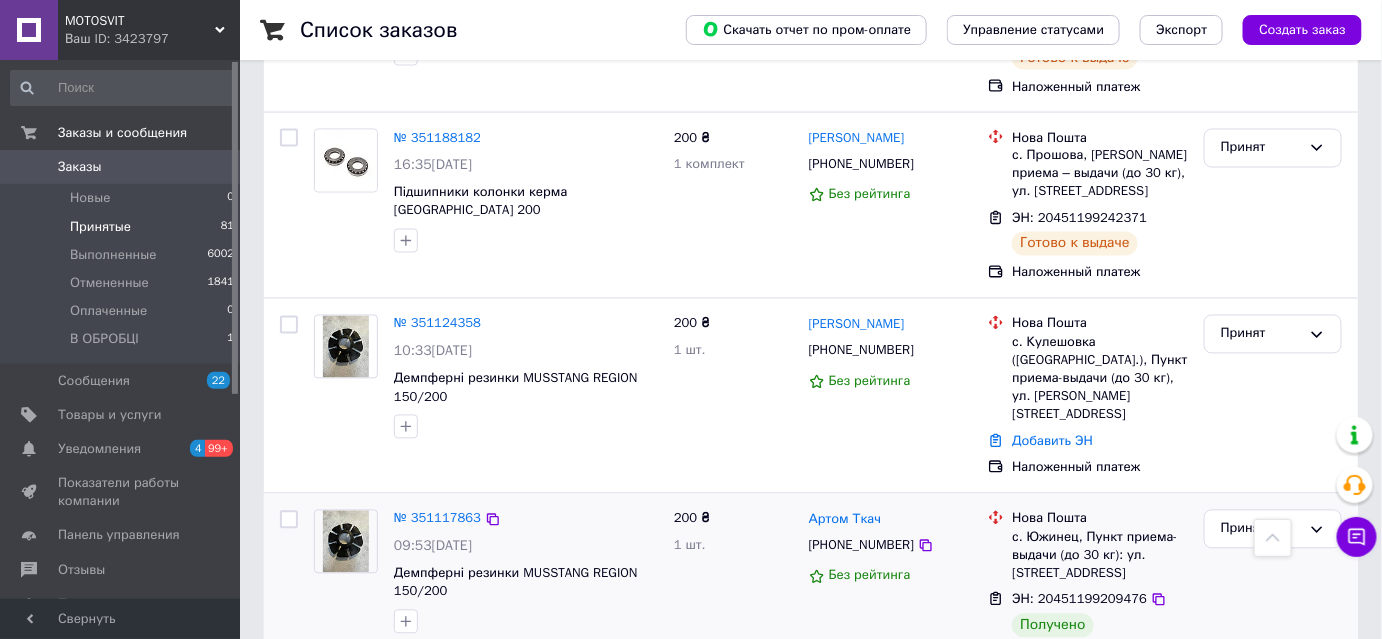 scroll, scrollTop: 1183, scrollLeft: 0, axis: vertical 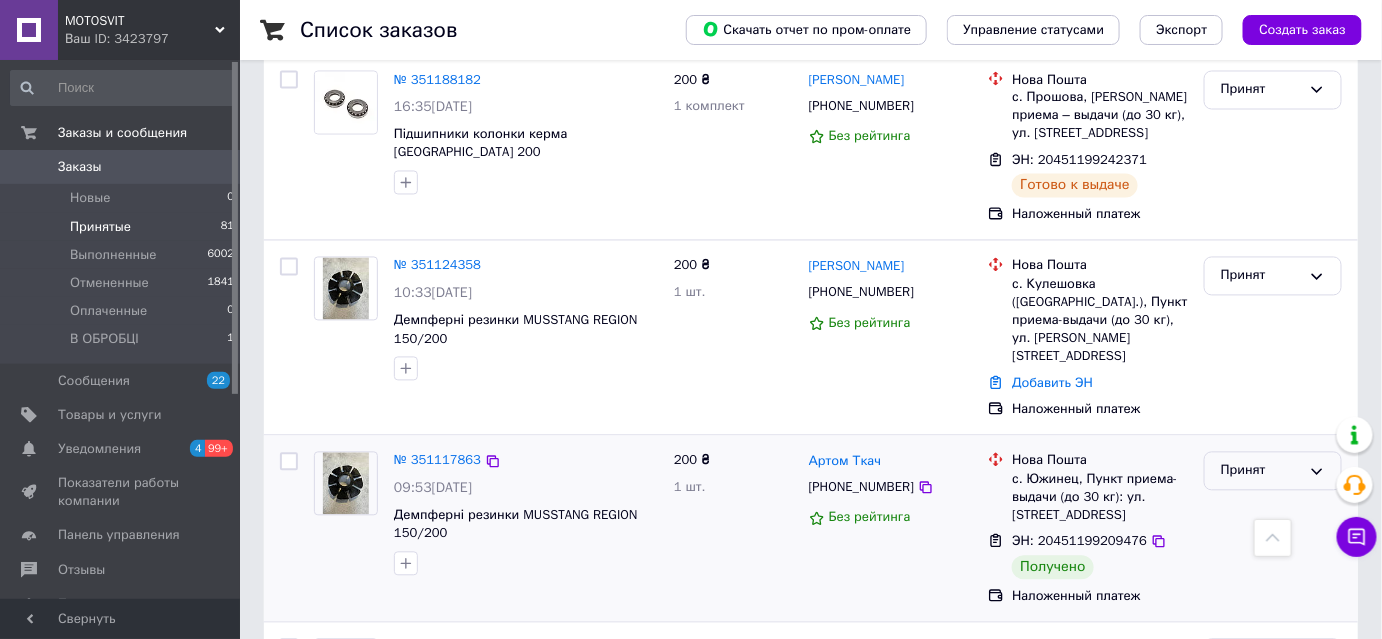 click on "Принят" at bounding box center (1261, 471) 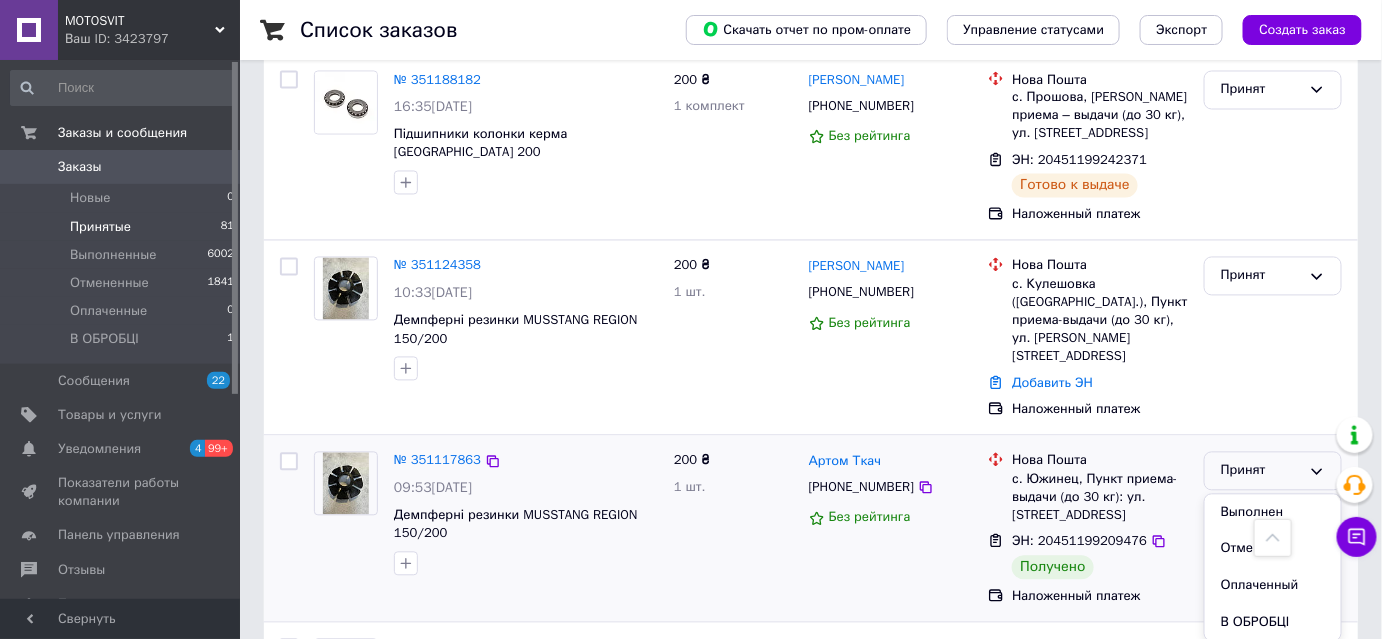 click on "Выполнен" at bounding box center [1273, 513] 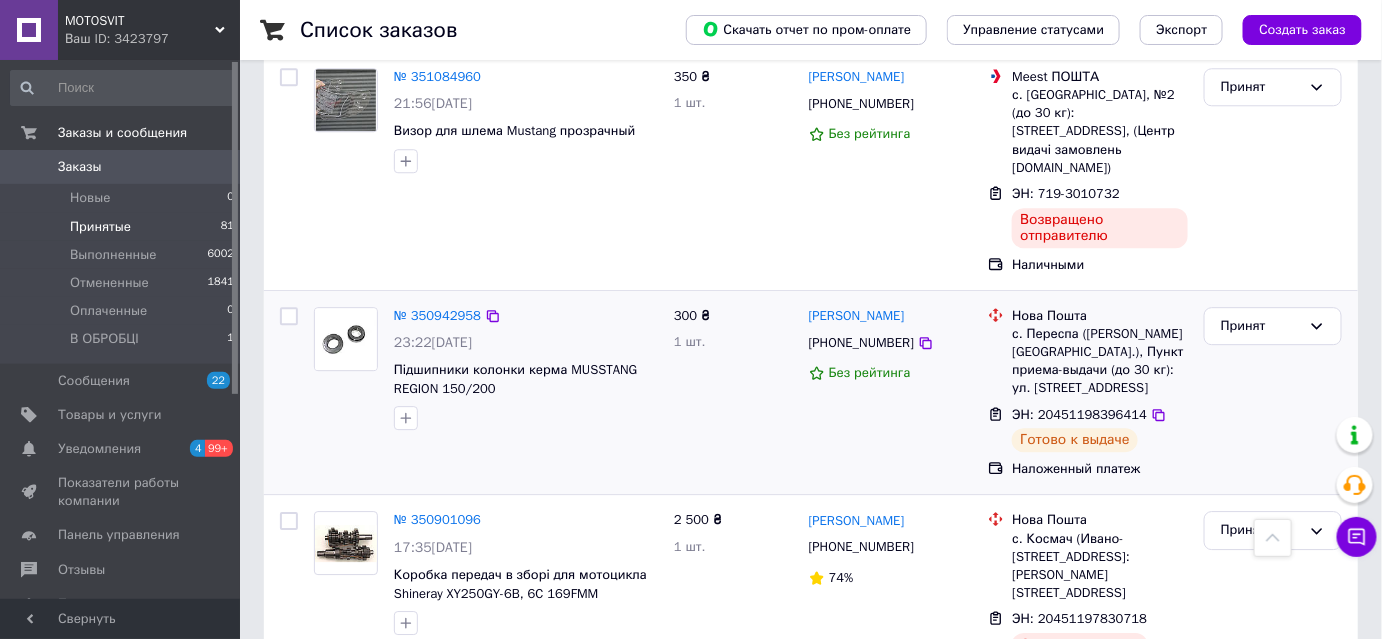 scroll, scrollTop: 1910, scrollLeft: 0, axis: vertical 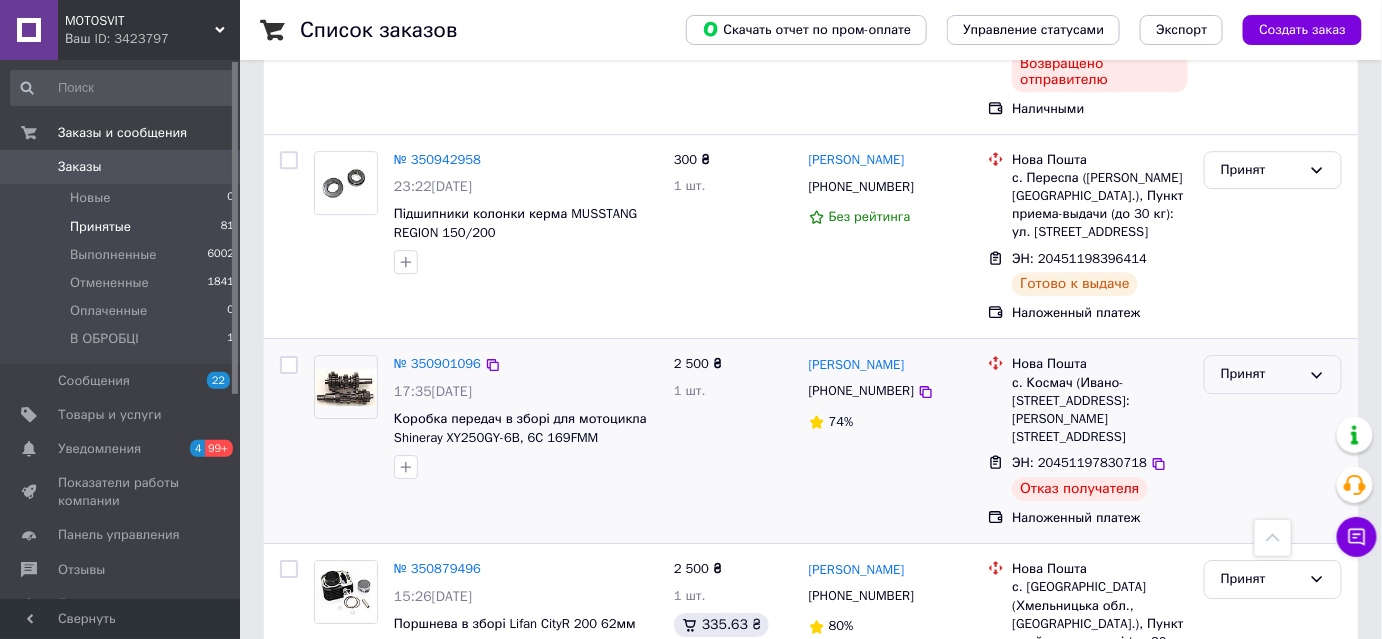 click on "Принят" at bounding box center [1261, 374] 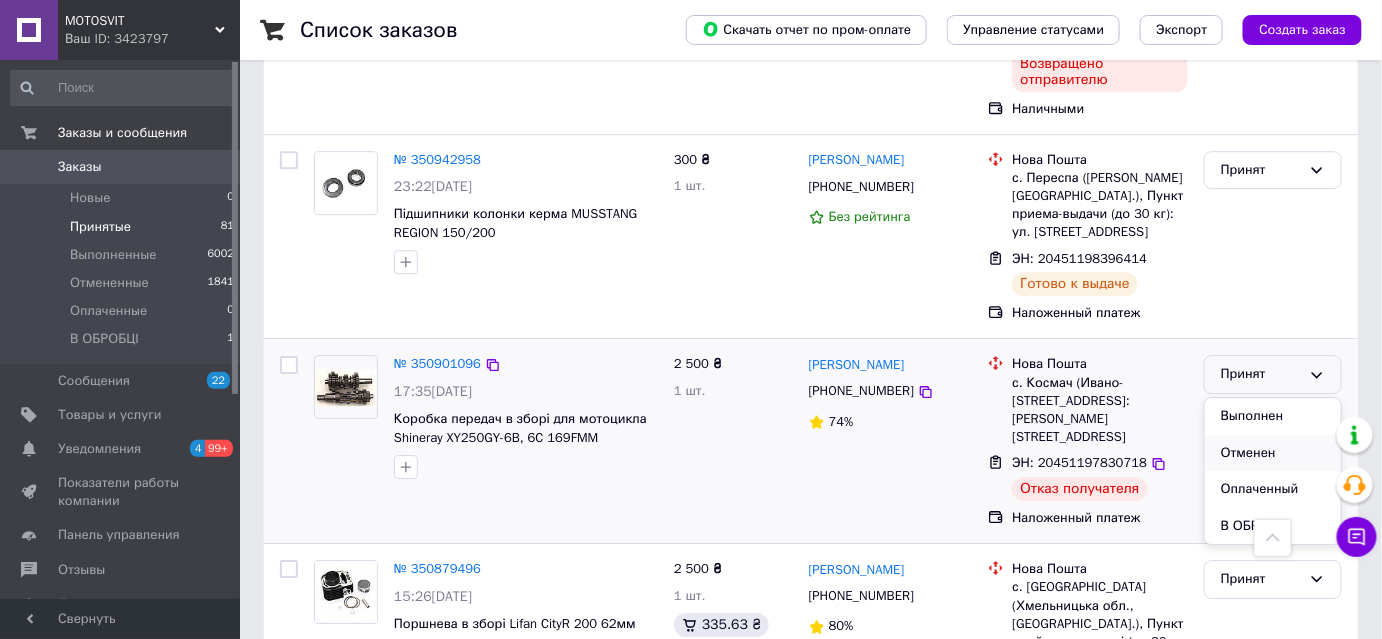 click on "Отменен" at bounding box center [1273, 453] 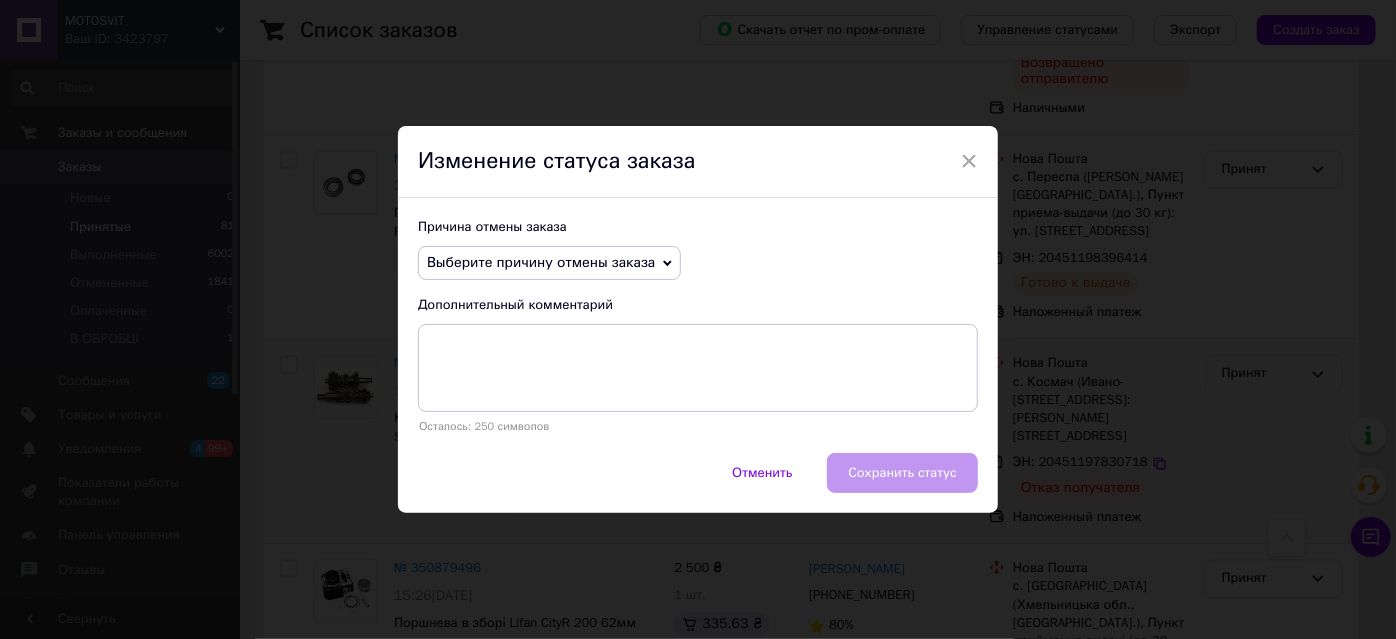 click 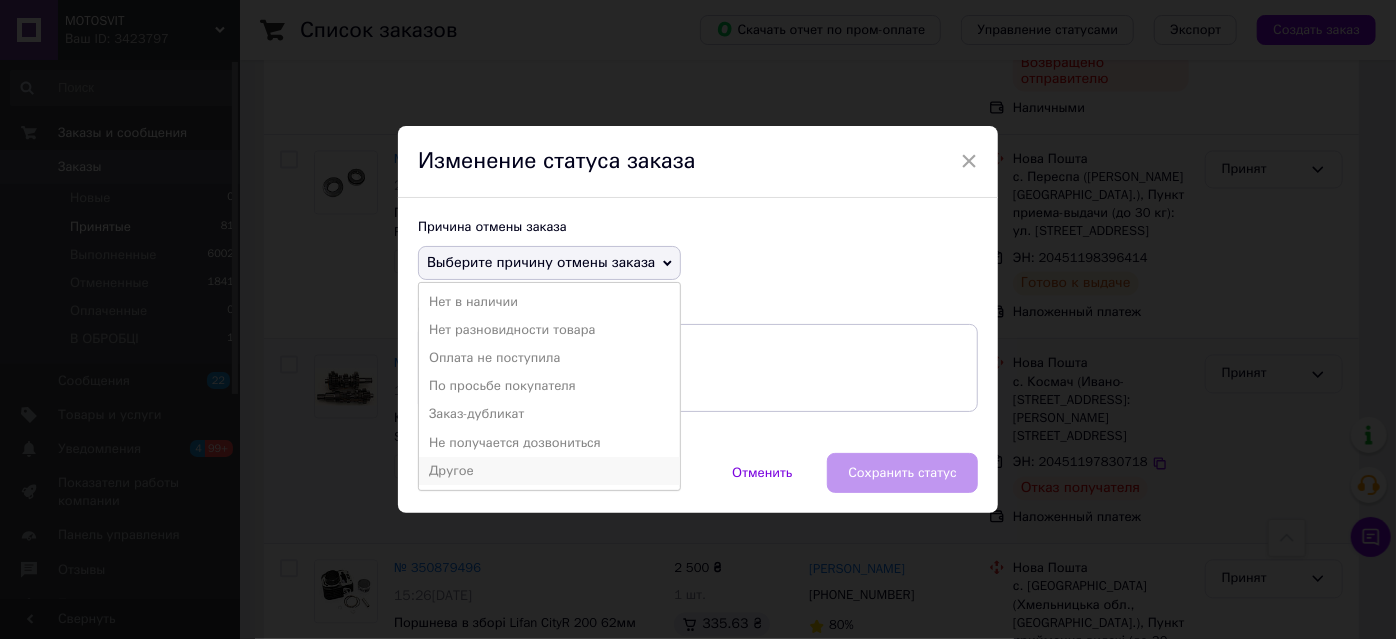 click on "Другое" at bounding box center [549, 471] 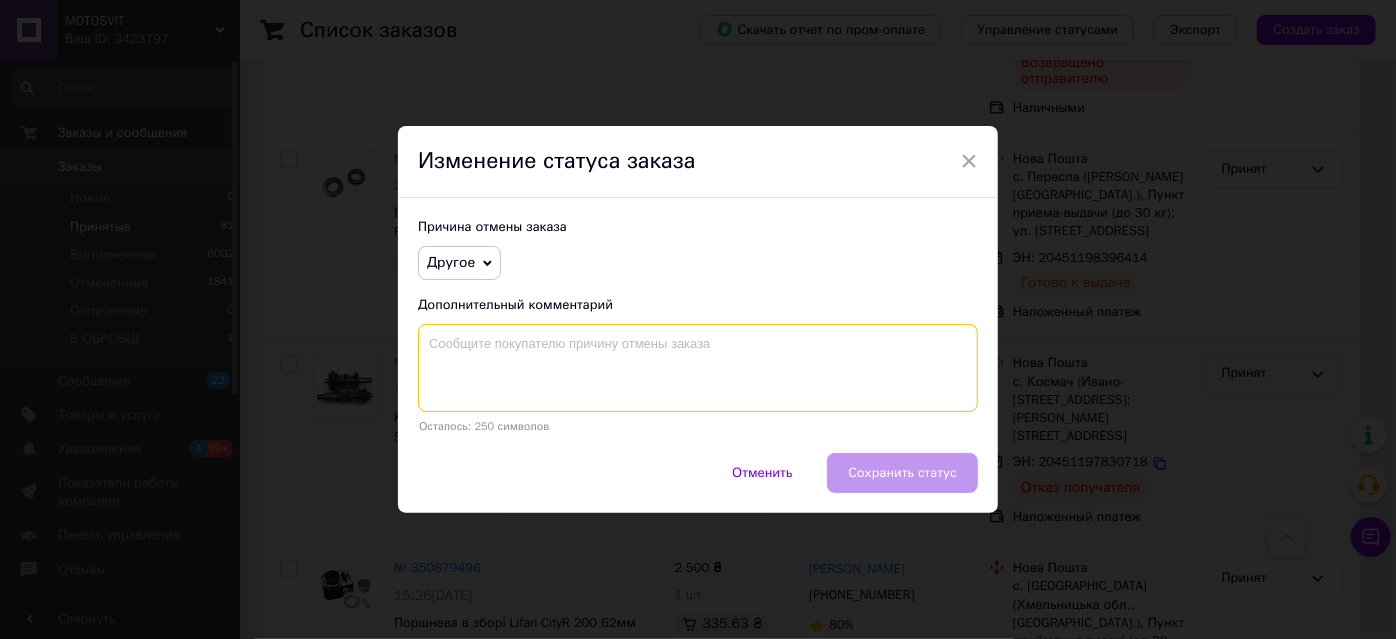 click at bounding box center [698, 368] 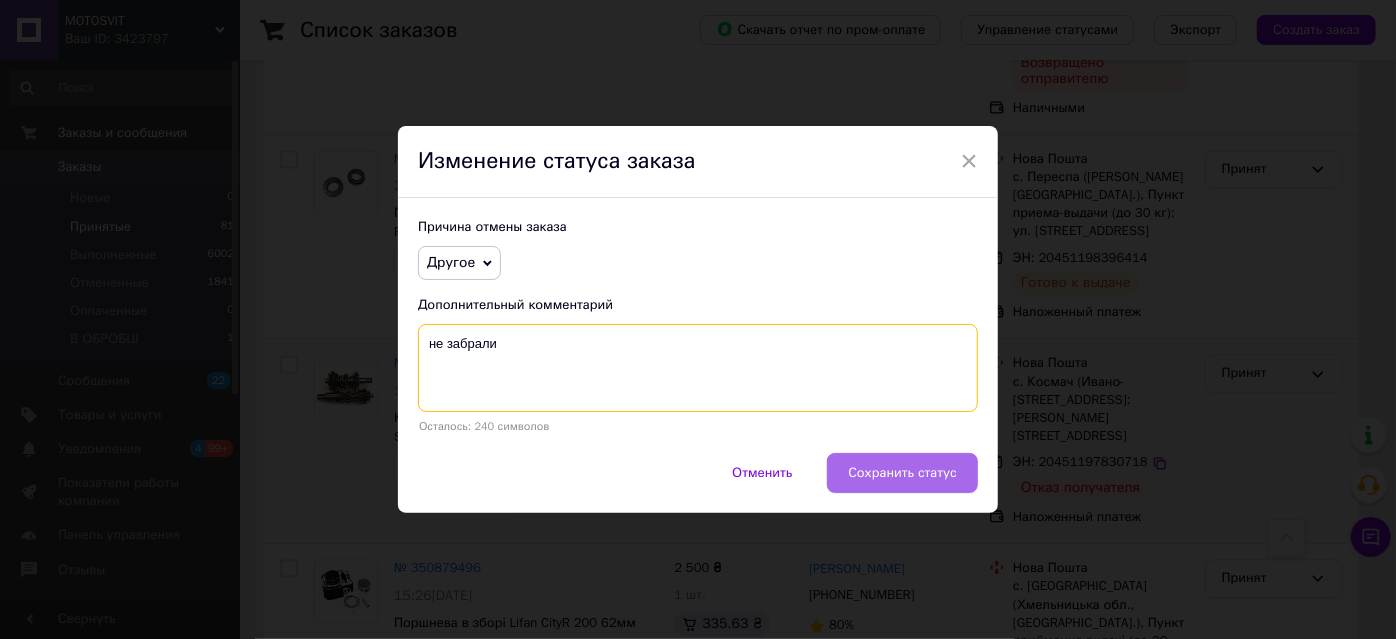 type on "не забрали" 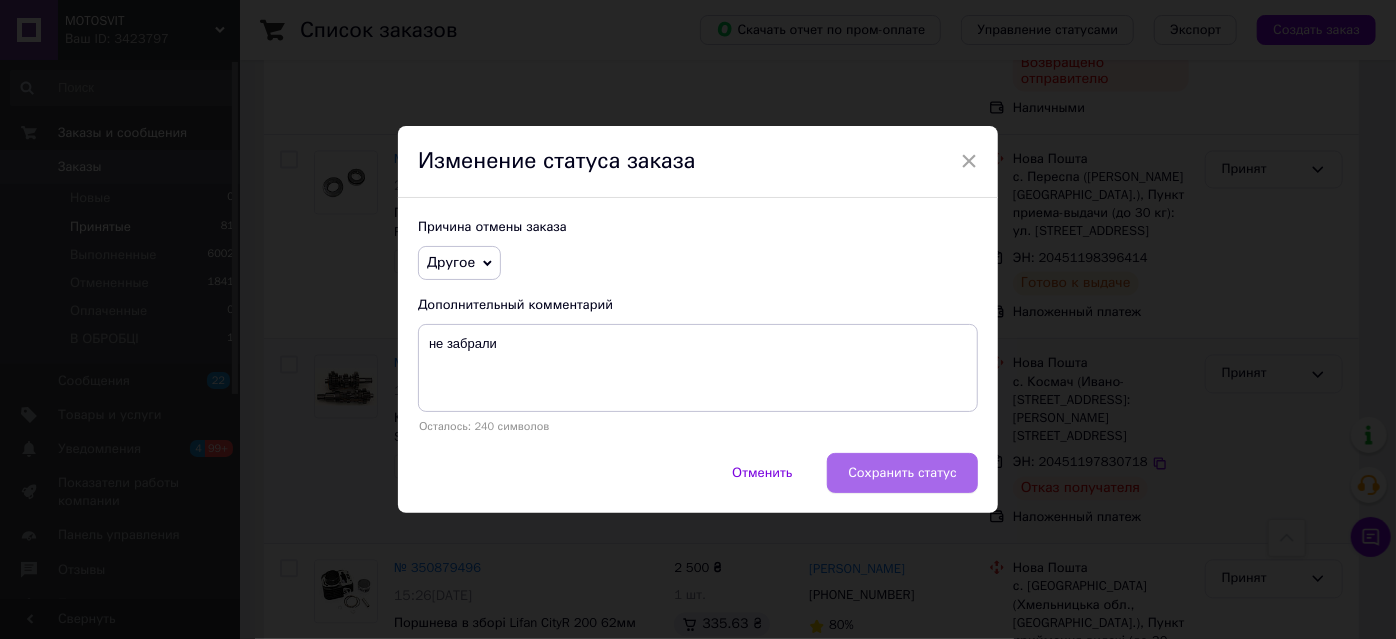 click on "Сохранить статус" at bounding box center [902, 473] 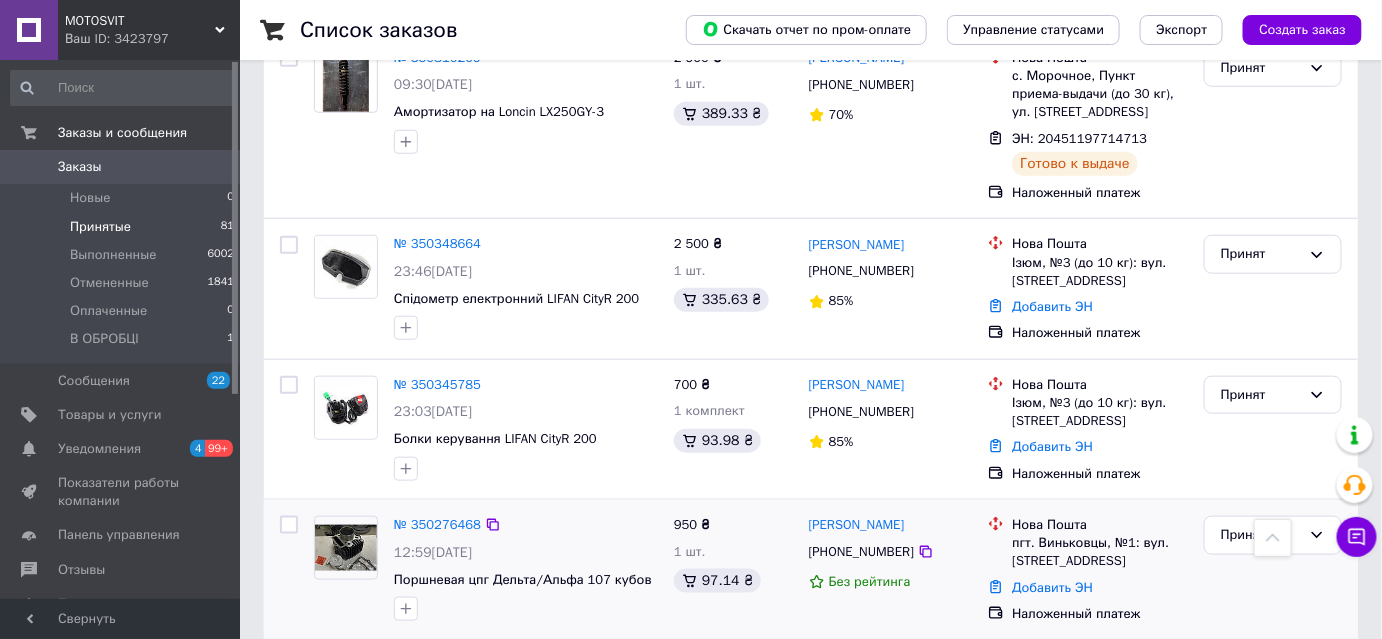 scroll, scrollTop: 3258, scrollLeft: 0, axis: vertical 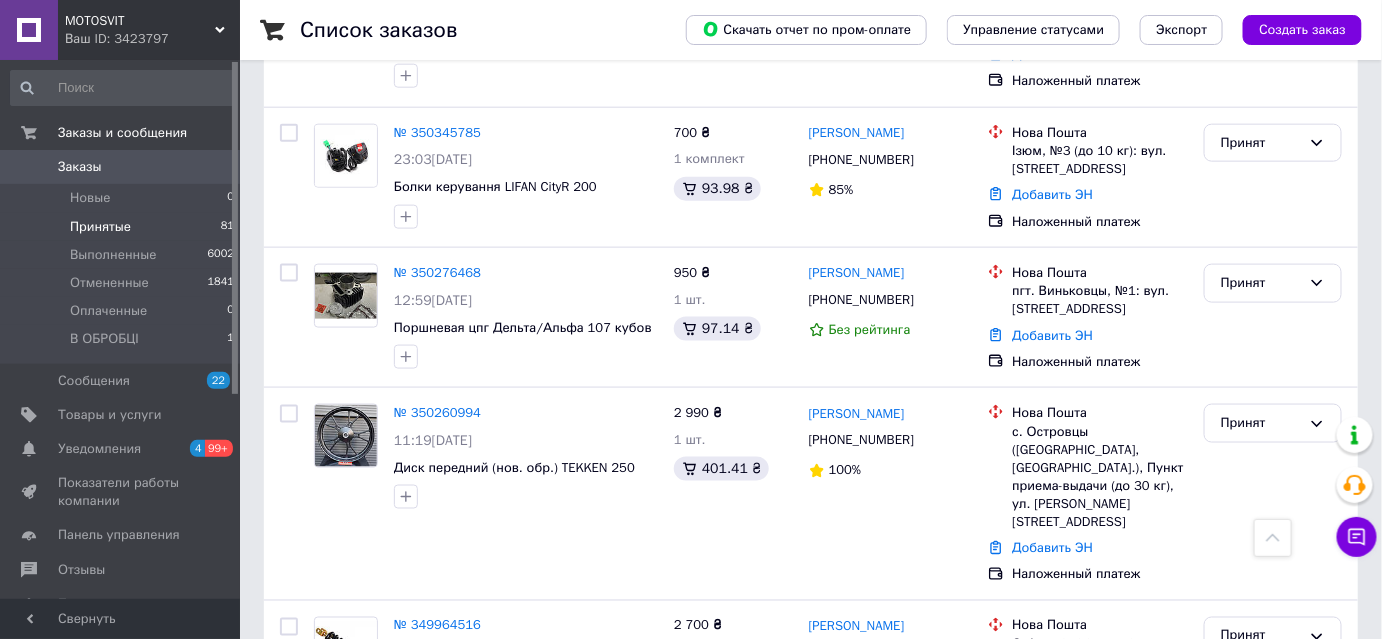 click on "4" at bounding box center [550, 804] 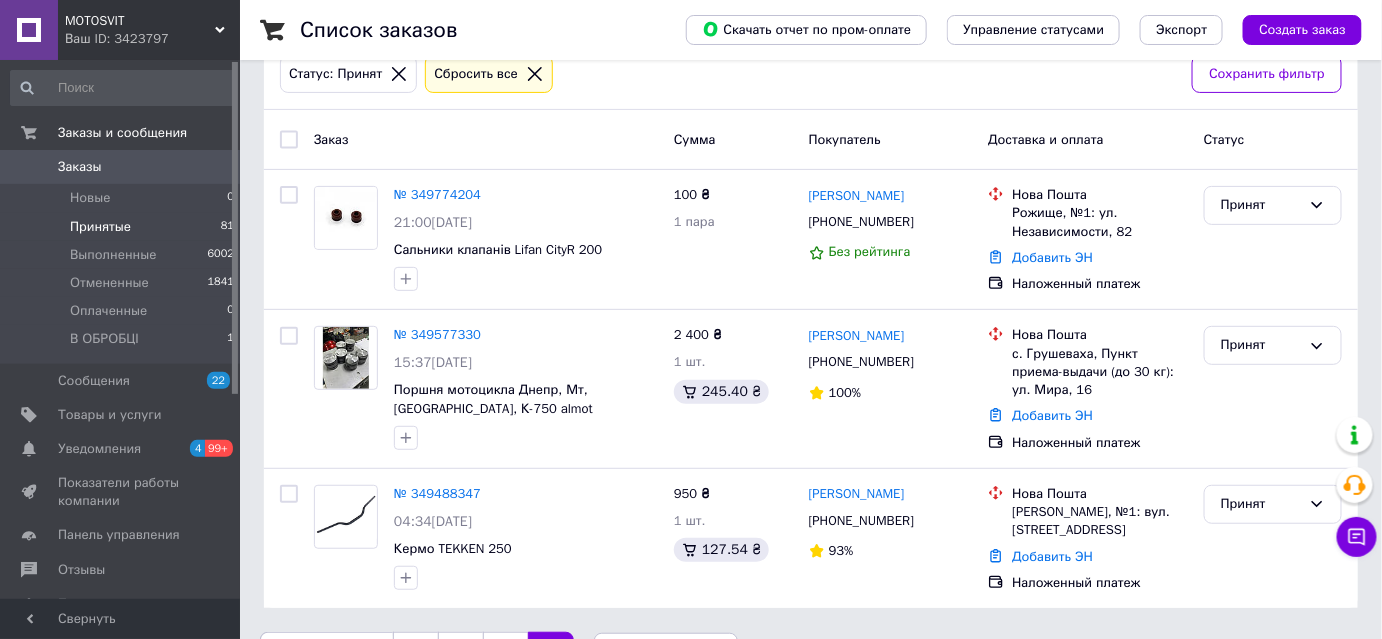 scroll, scrollTop: 170, scrollLeft: 0, axis: vertical 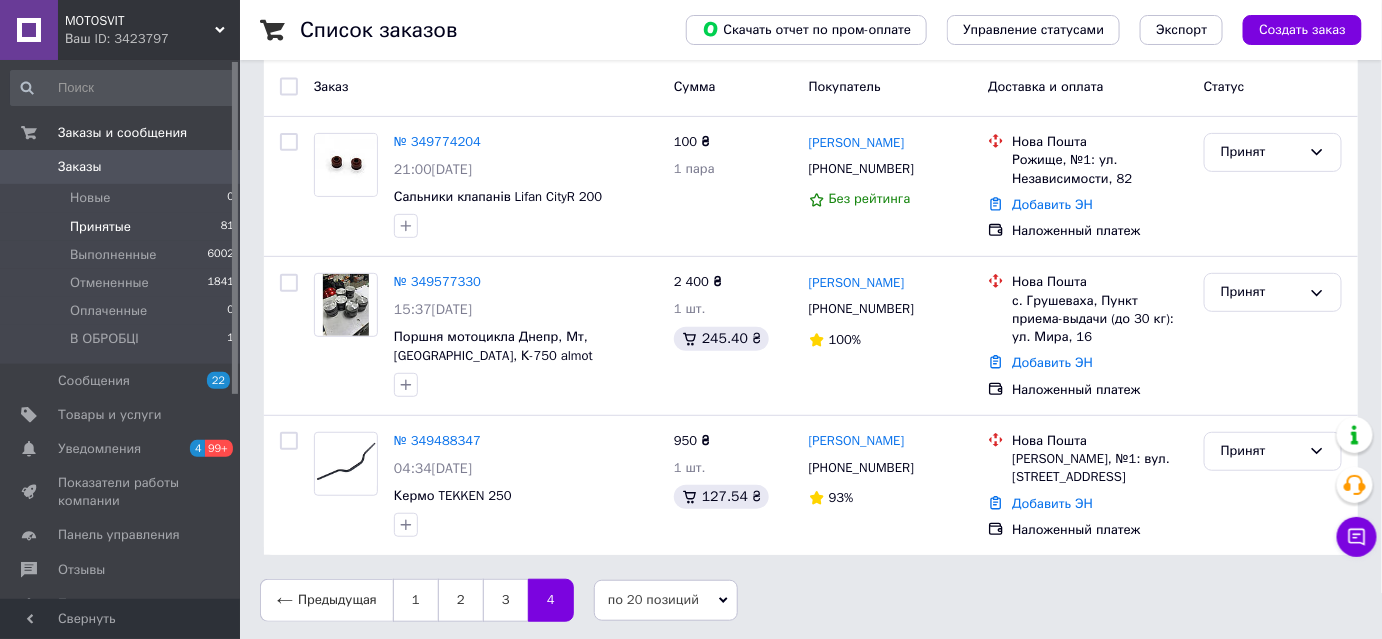 click on "Принятые 81" at bounding box center [123, 227] 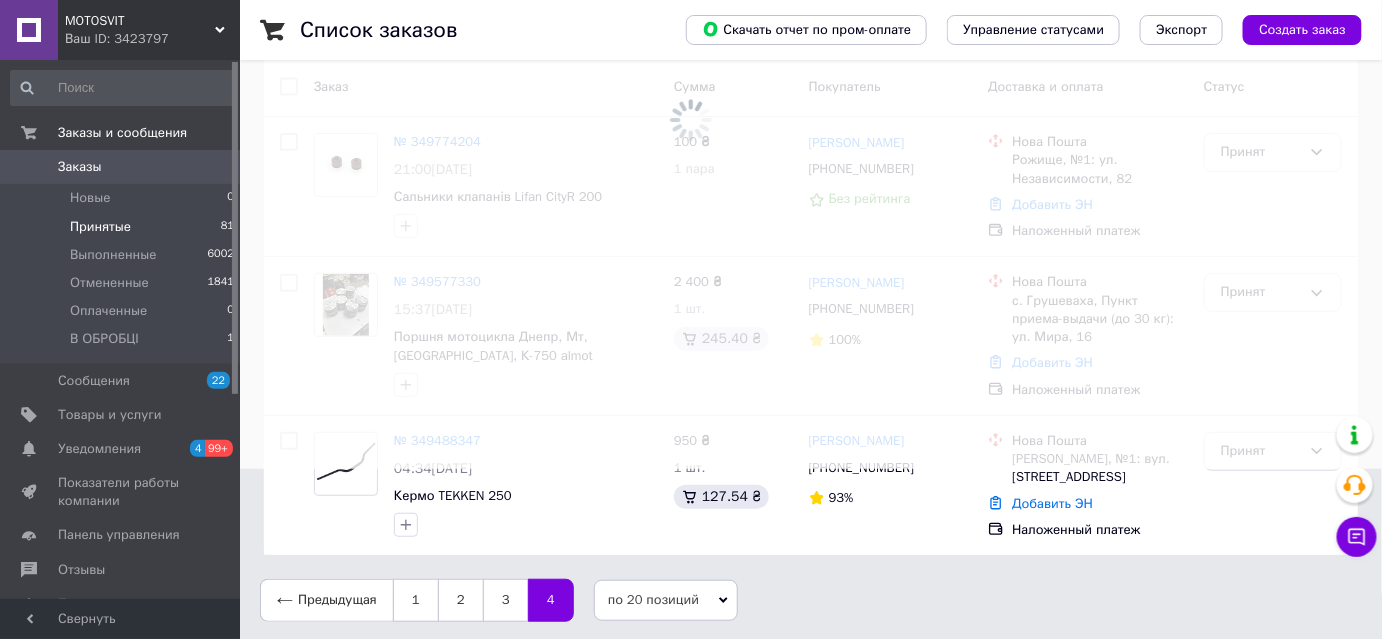 scroll, scrollTop: 0, scrollLeft: 0, axis: both 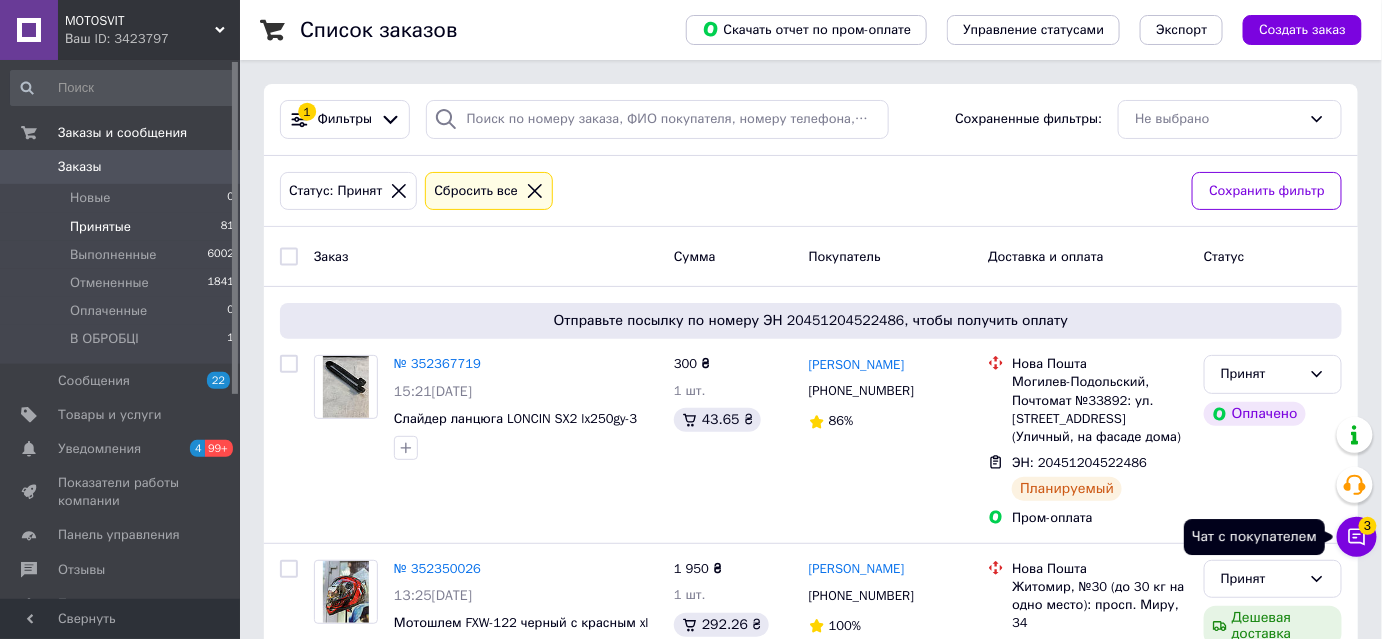 click 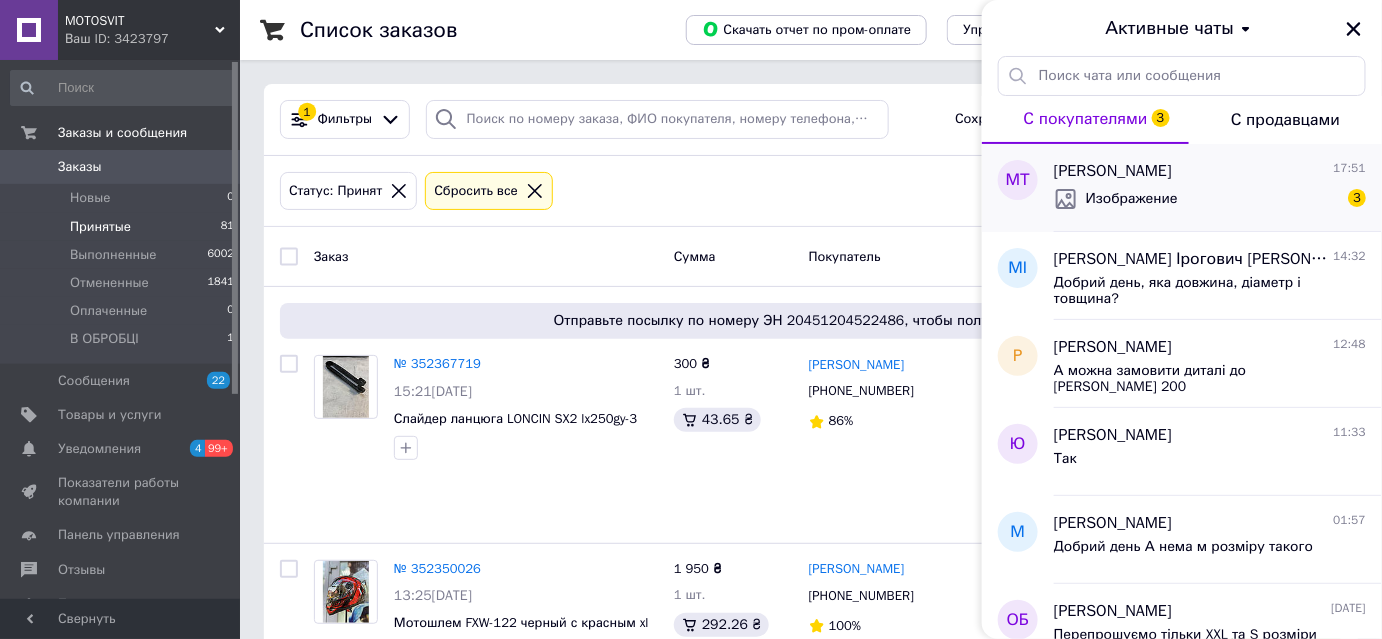 click on "Изображение" at bounding box center [1132, 199] 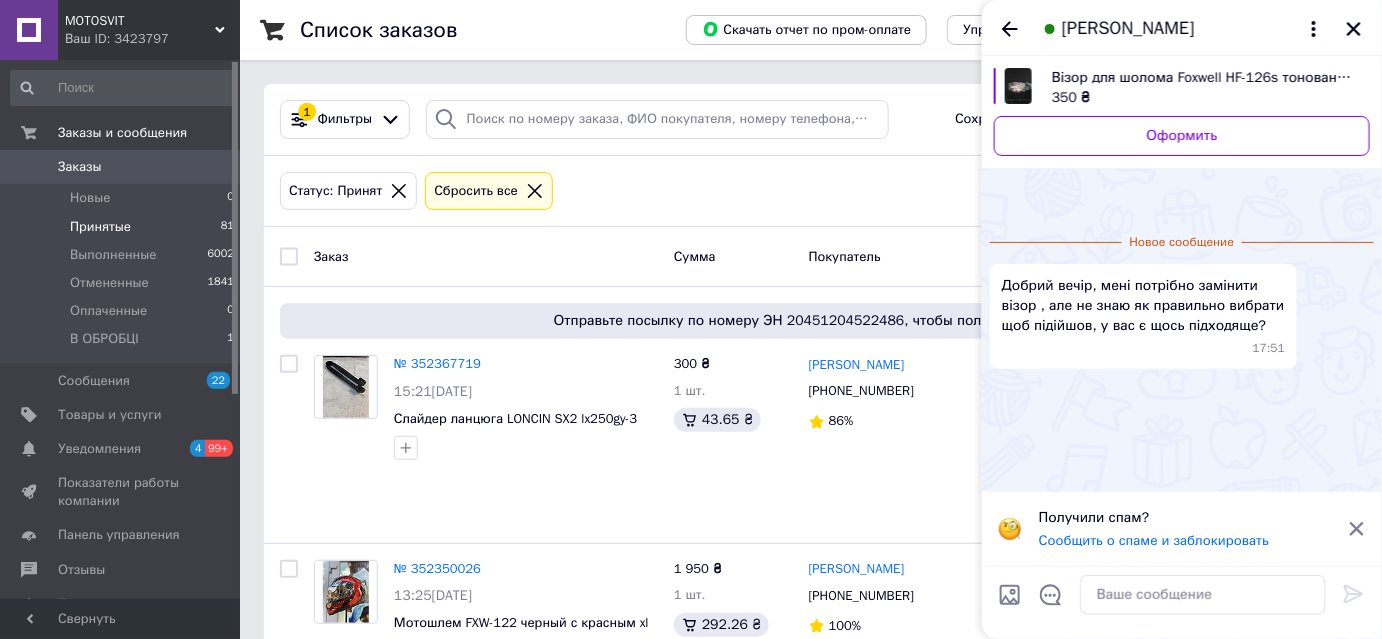 scroll, scrollTop: 192, scrollLeft: 0, axis: vertical 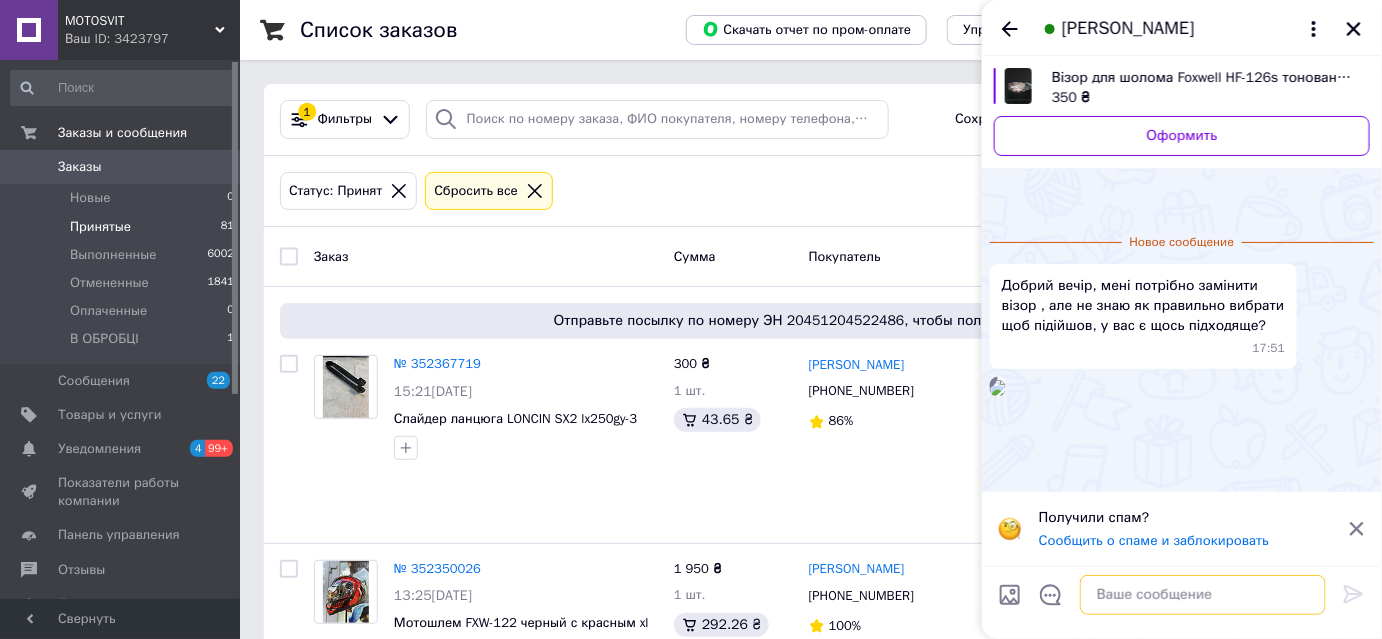 drag, startPoint x: 1109, startPoint y: 596, endPoint x: 1126, endPoint y: 585, distance: 20.248457 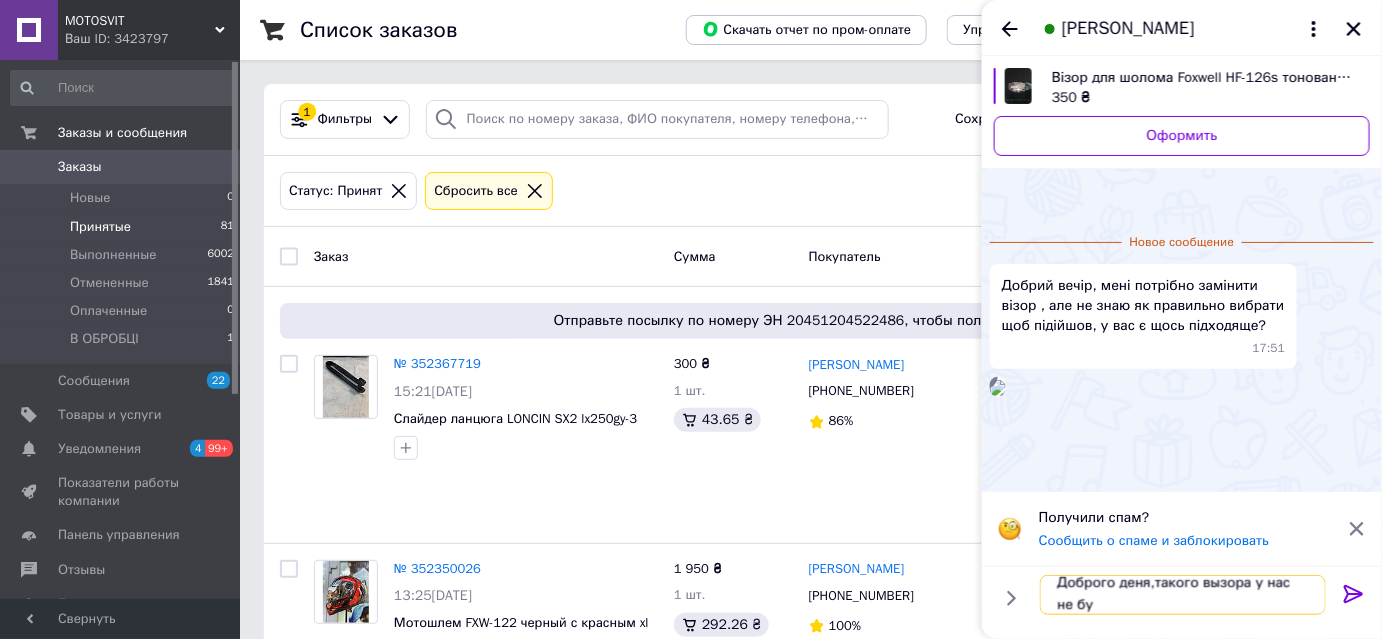 scroll, scrollTop: 1, scrollLeft: 0, axis: vertical 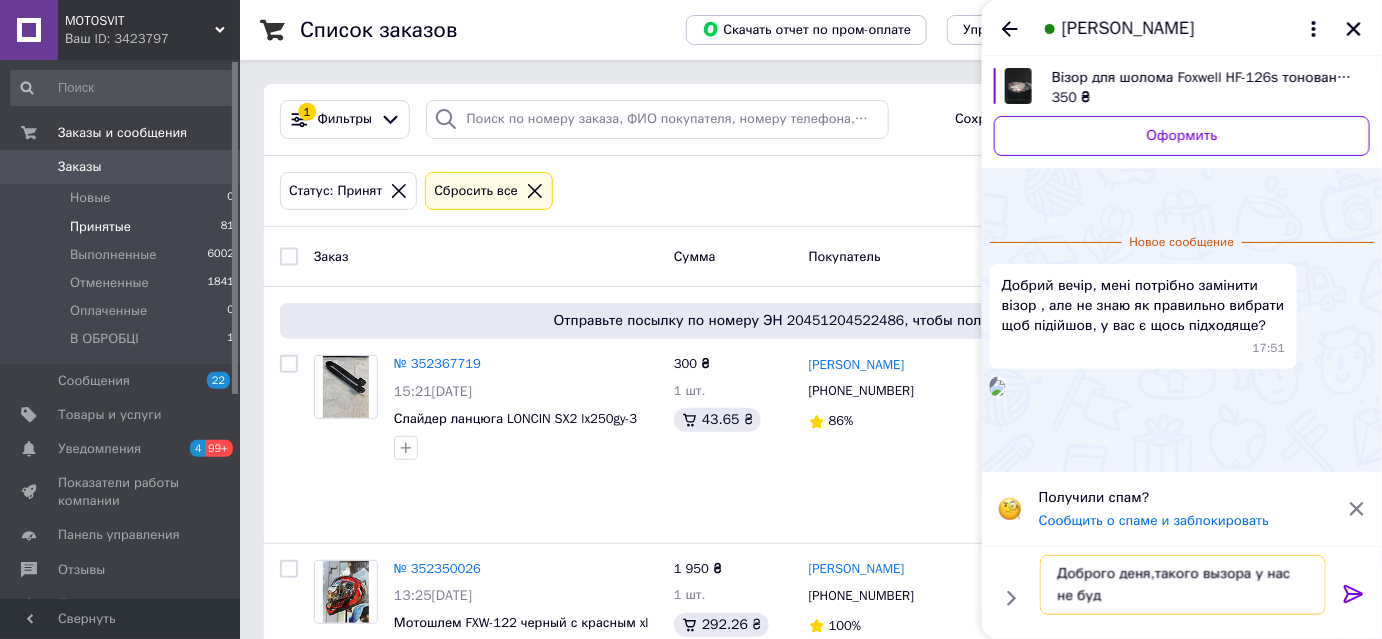 type on "Доброго деня,такого вызора у нас не буде" 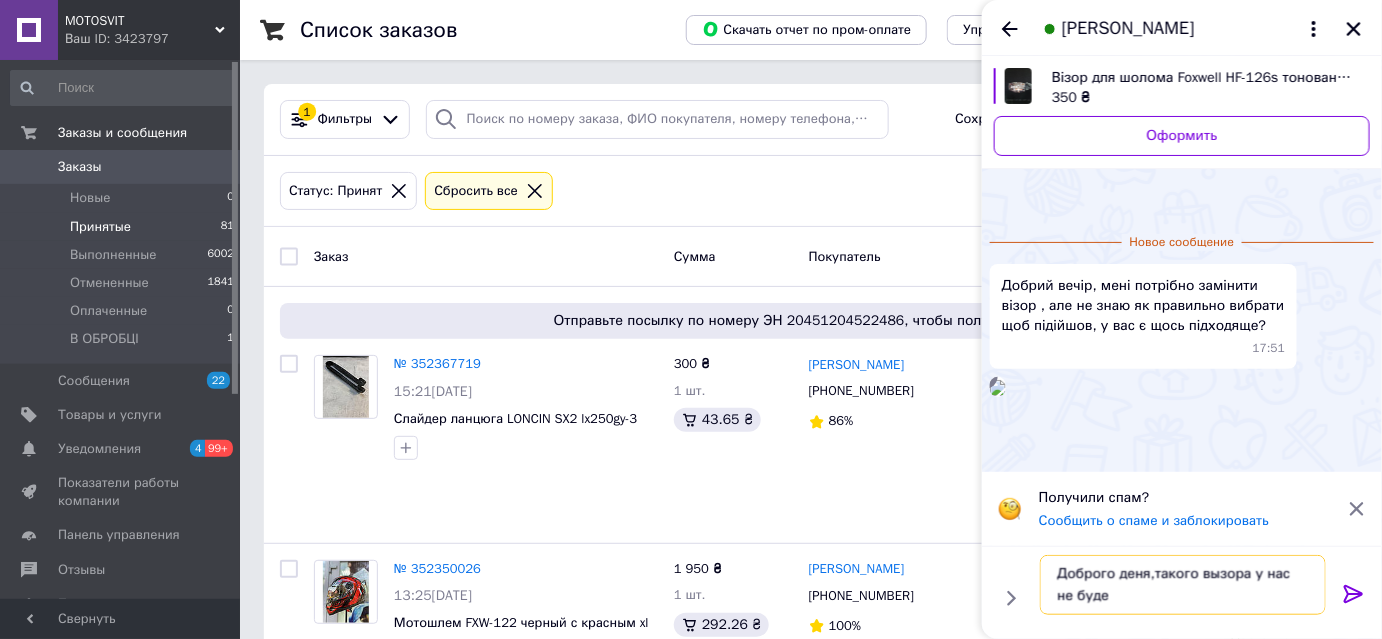type 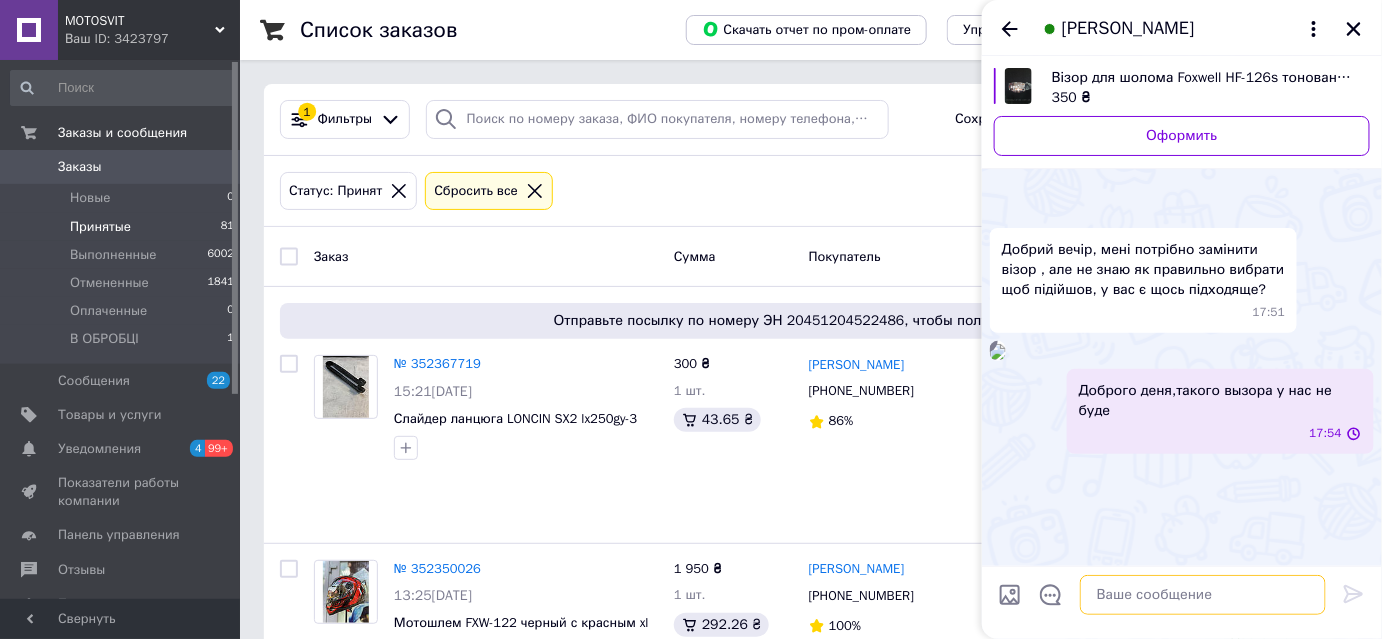 scroll, scrollTop: 0, scrollLeft: 0, axis: both 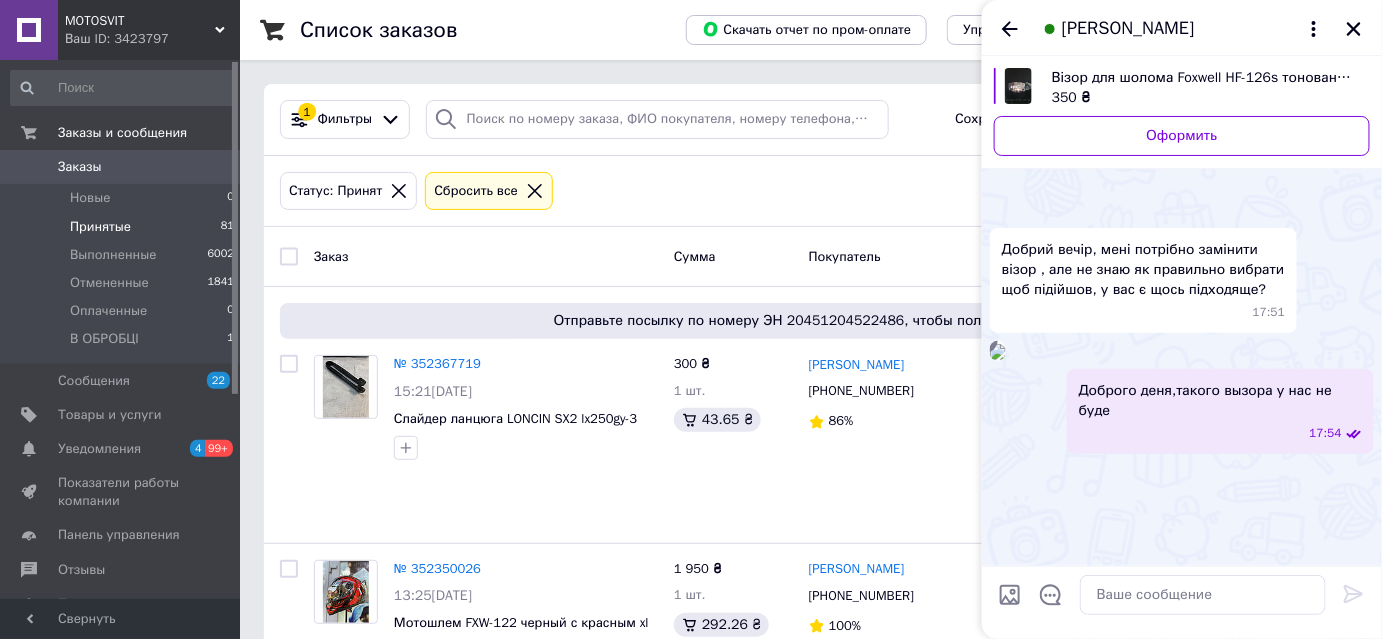 click at bounding box center [998, 352] 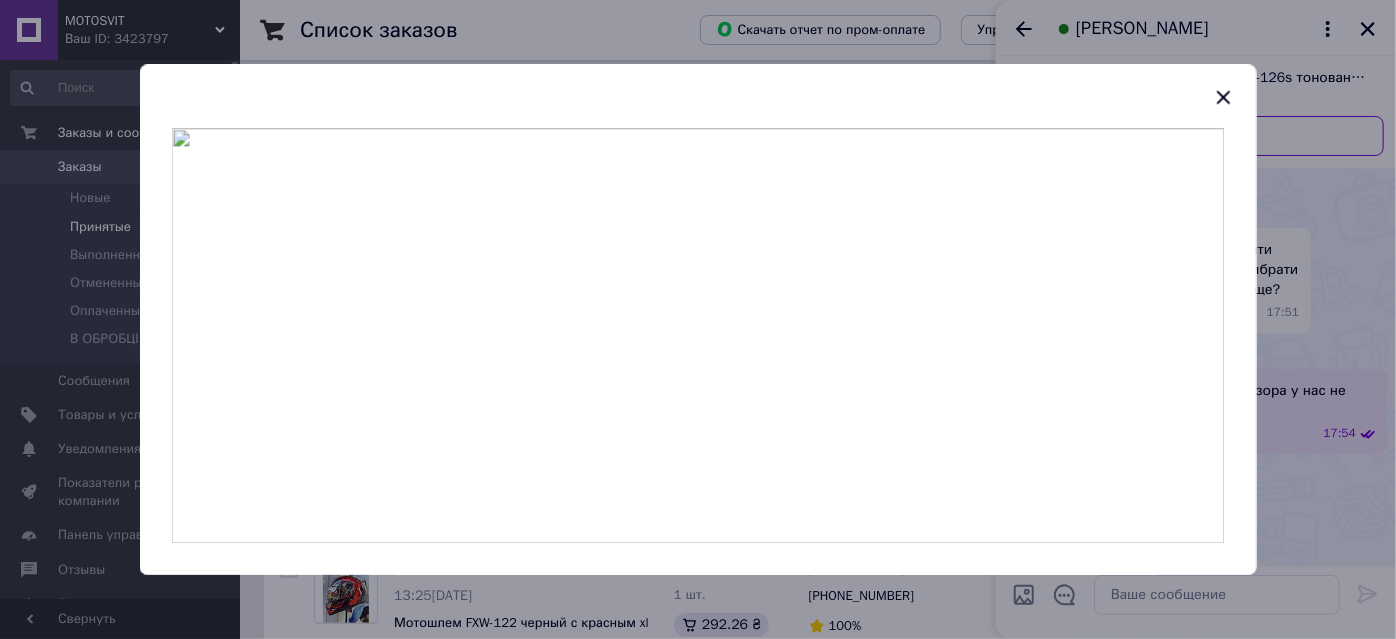 click 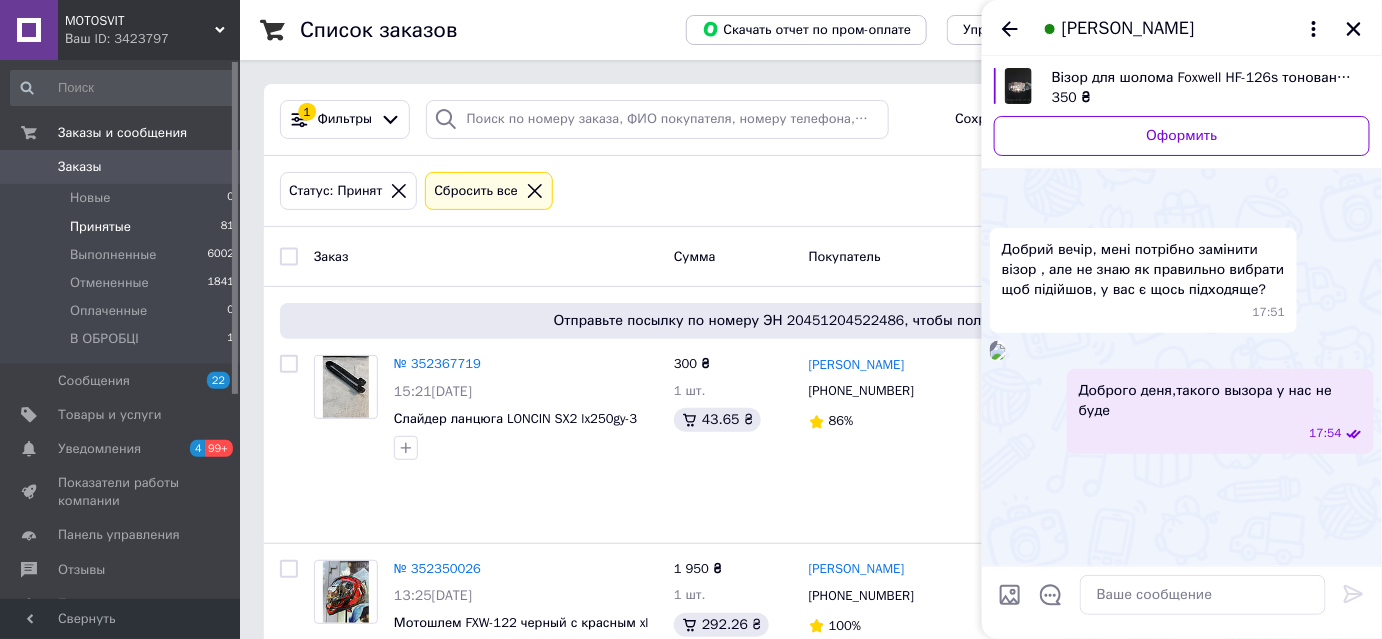 scroll, scrollTop: 65, scrollLeft: 0, axis: vertical 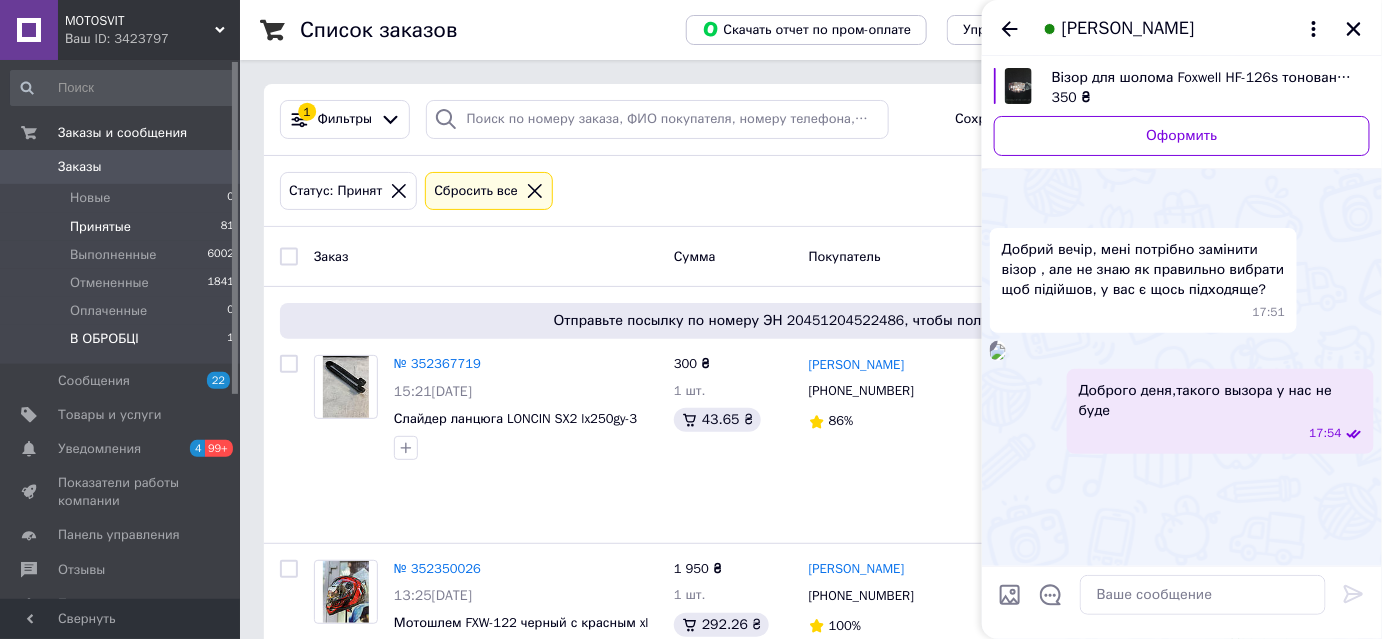 click on "В ОБРОБЦІ 1" at bounding box center [123, 344] 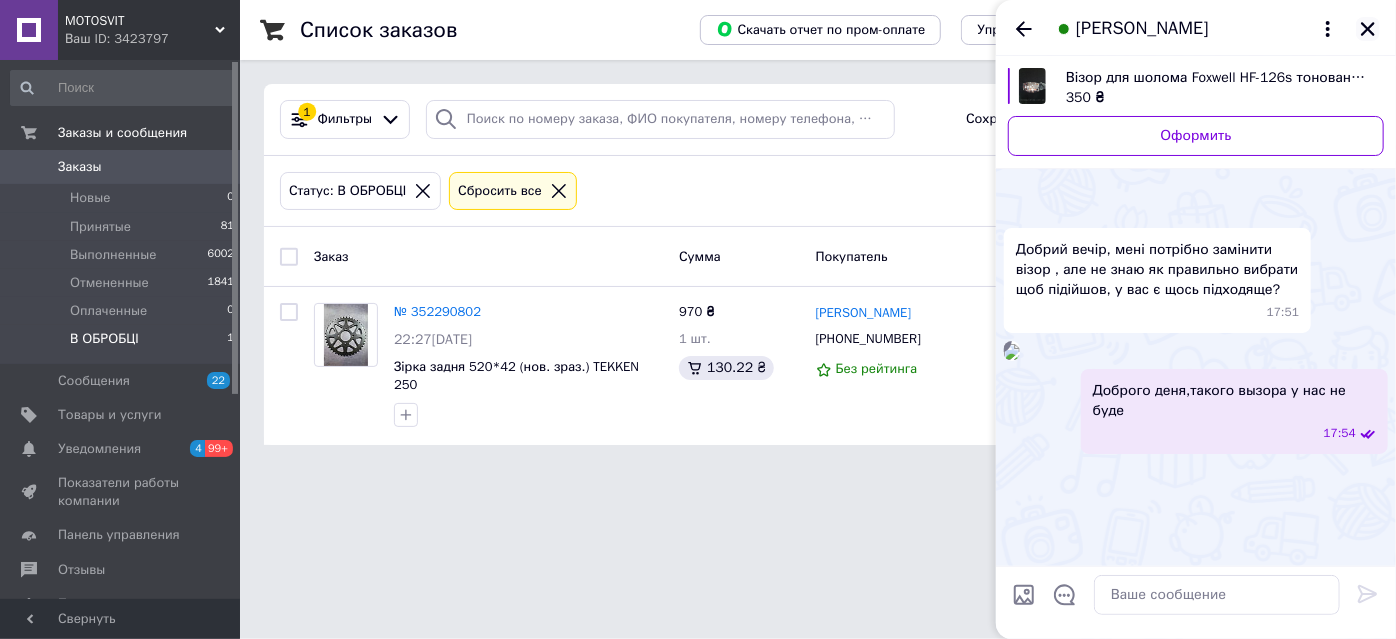 click at bounding box center (1368, 29) 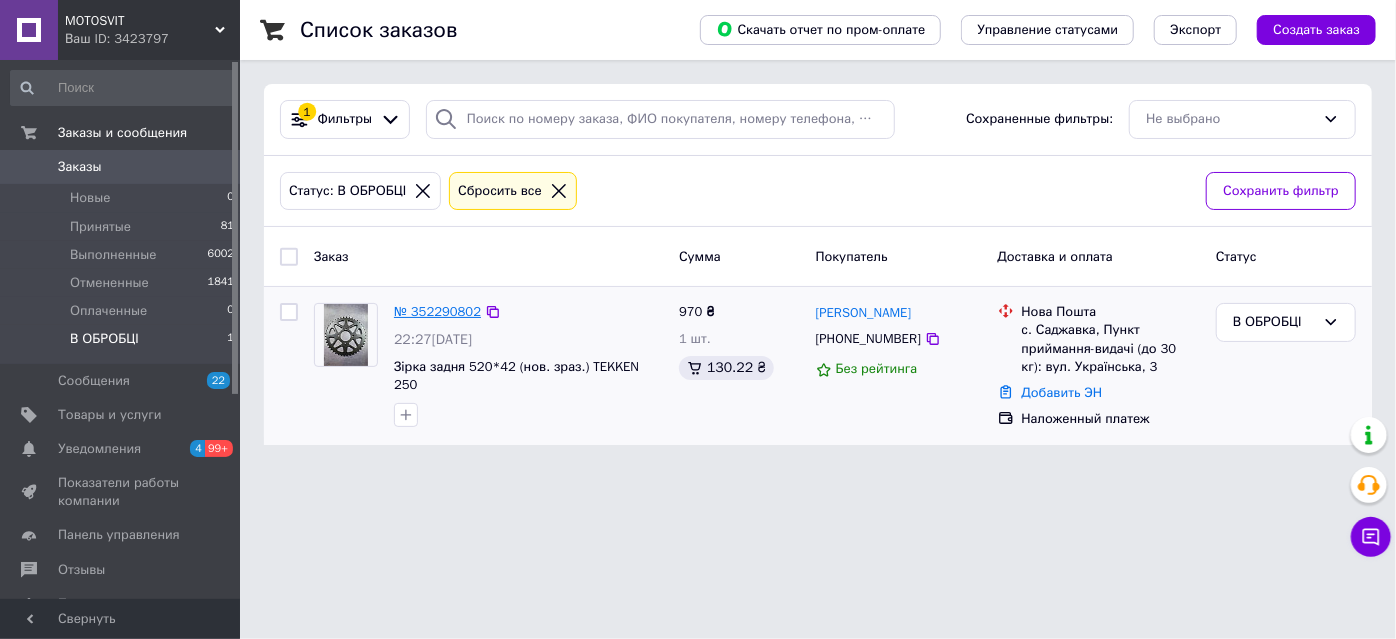 click on "№ 352290802" at bounding box center [437, 311] 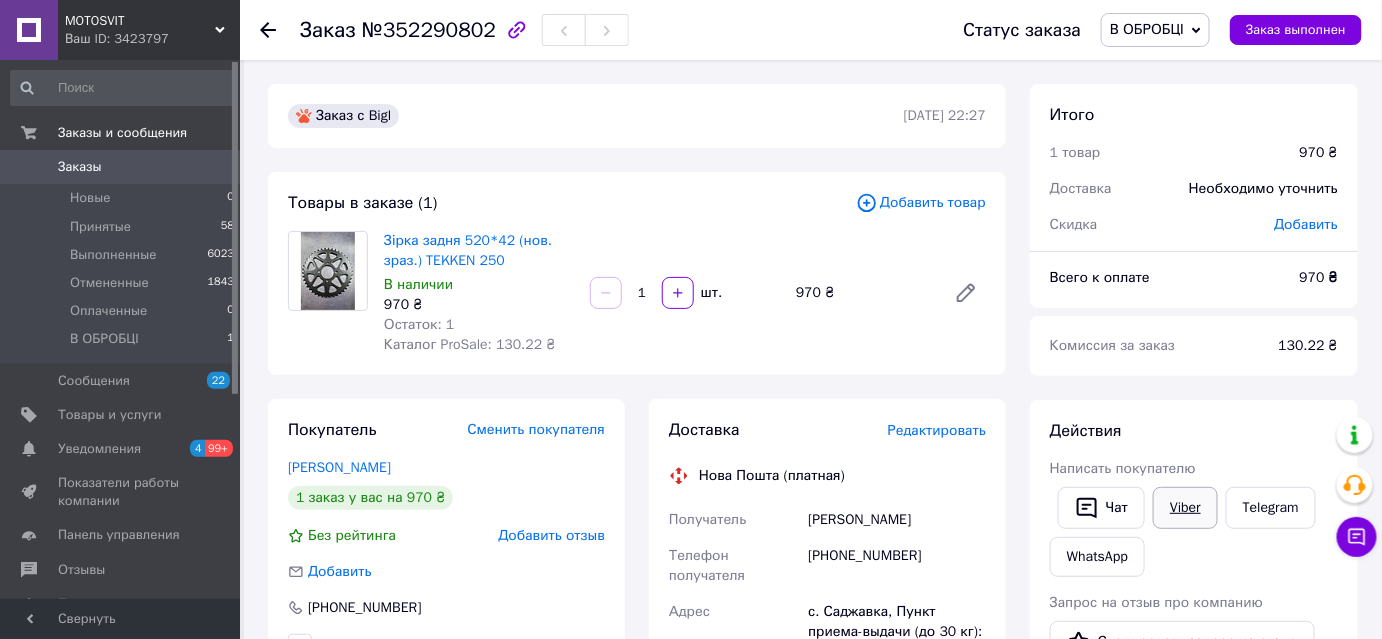 click on "Viber" at bounding box center (1185, 508) 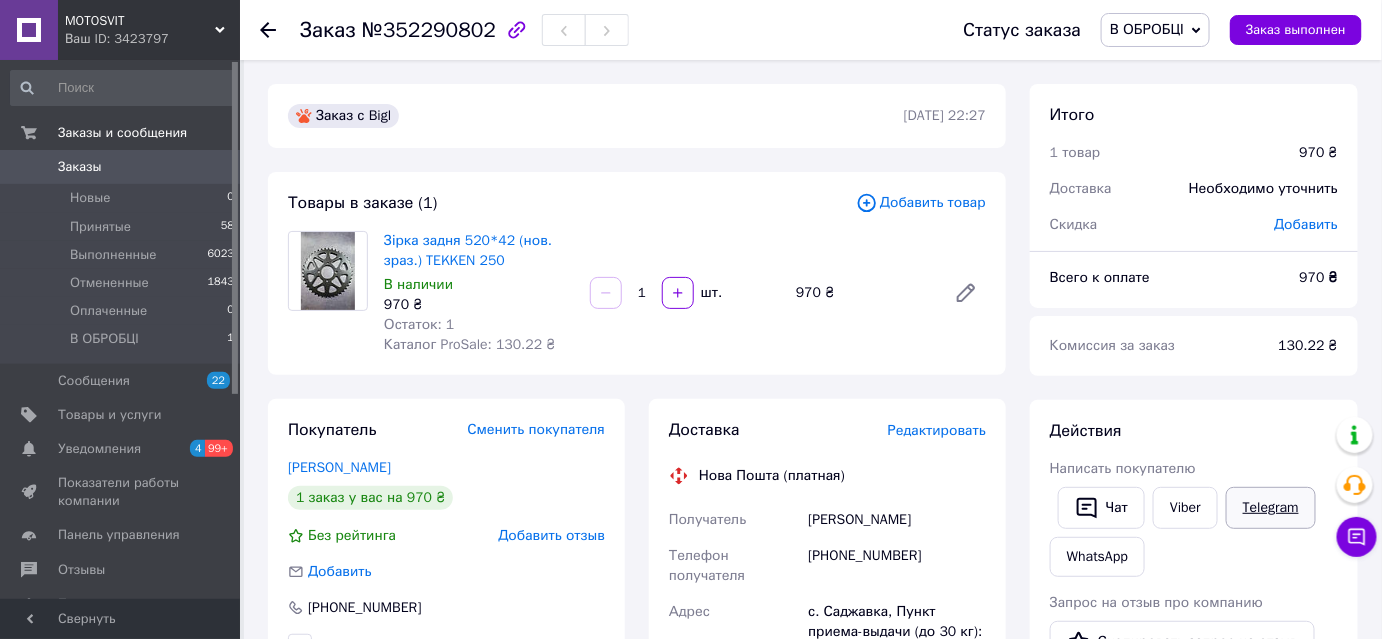 click on "Telegram" at bounding box center (1271, 508) 